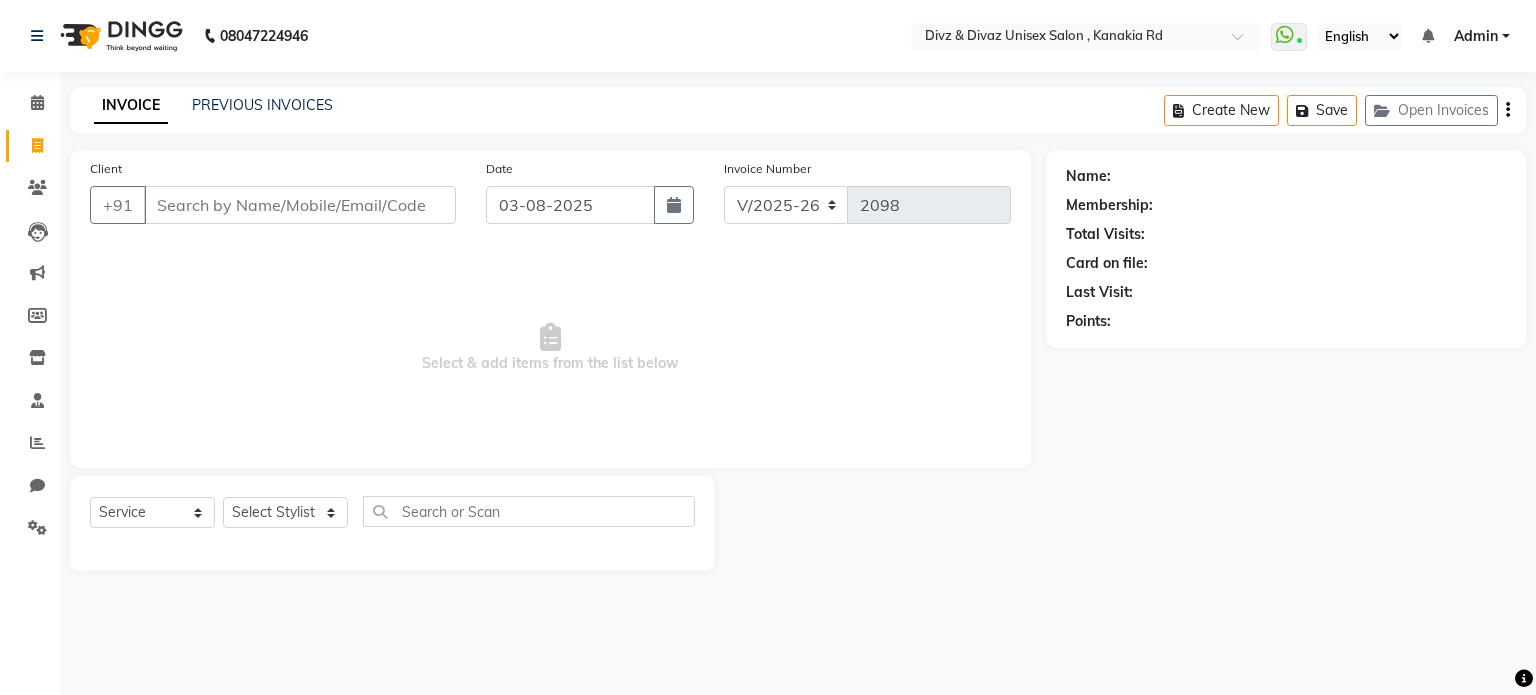 select on "7588" 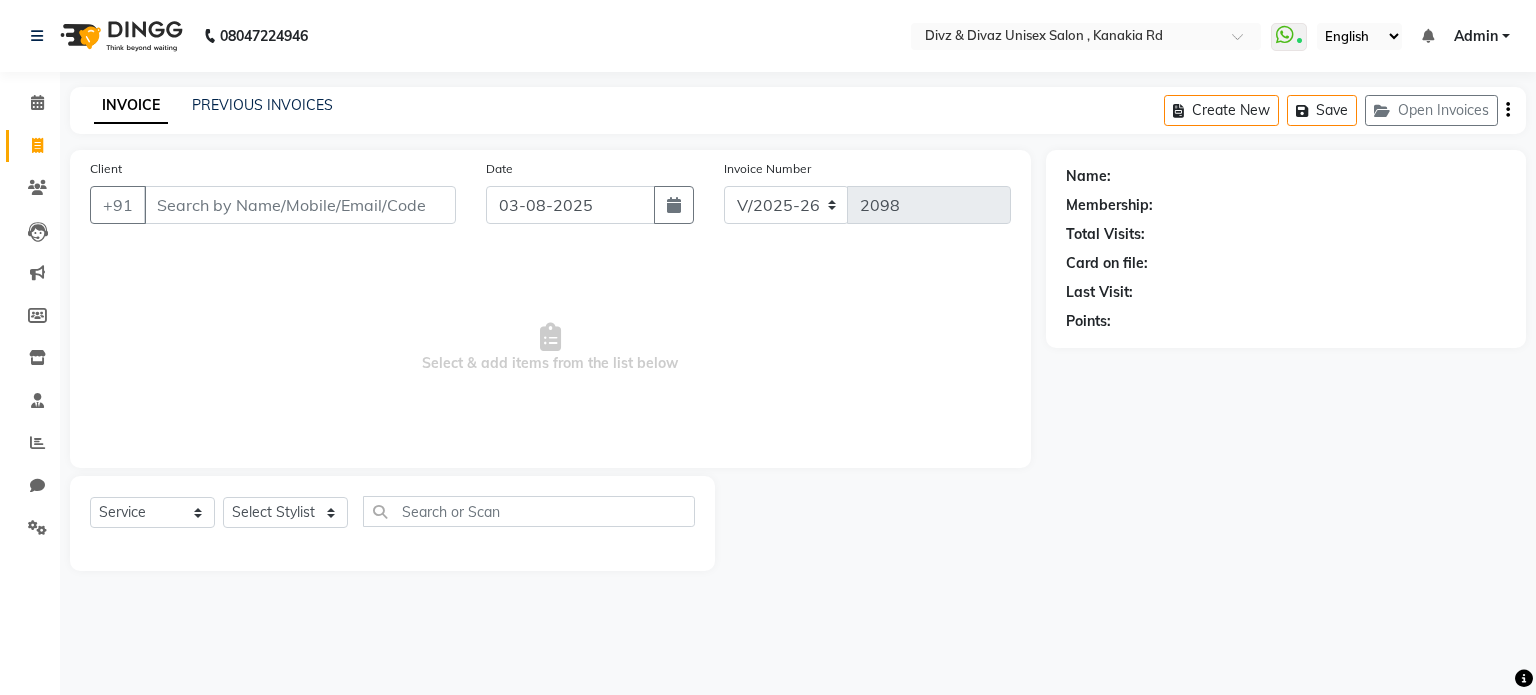 scroll, scrollTop: 0, scrollLeft: 0, axis: both 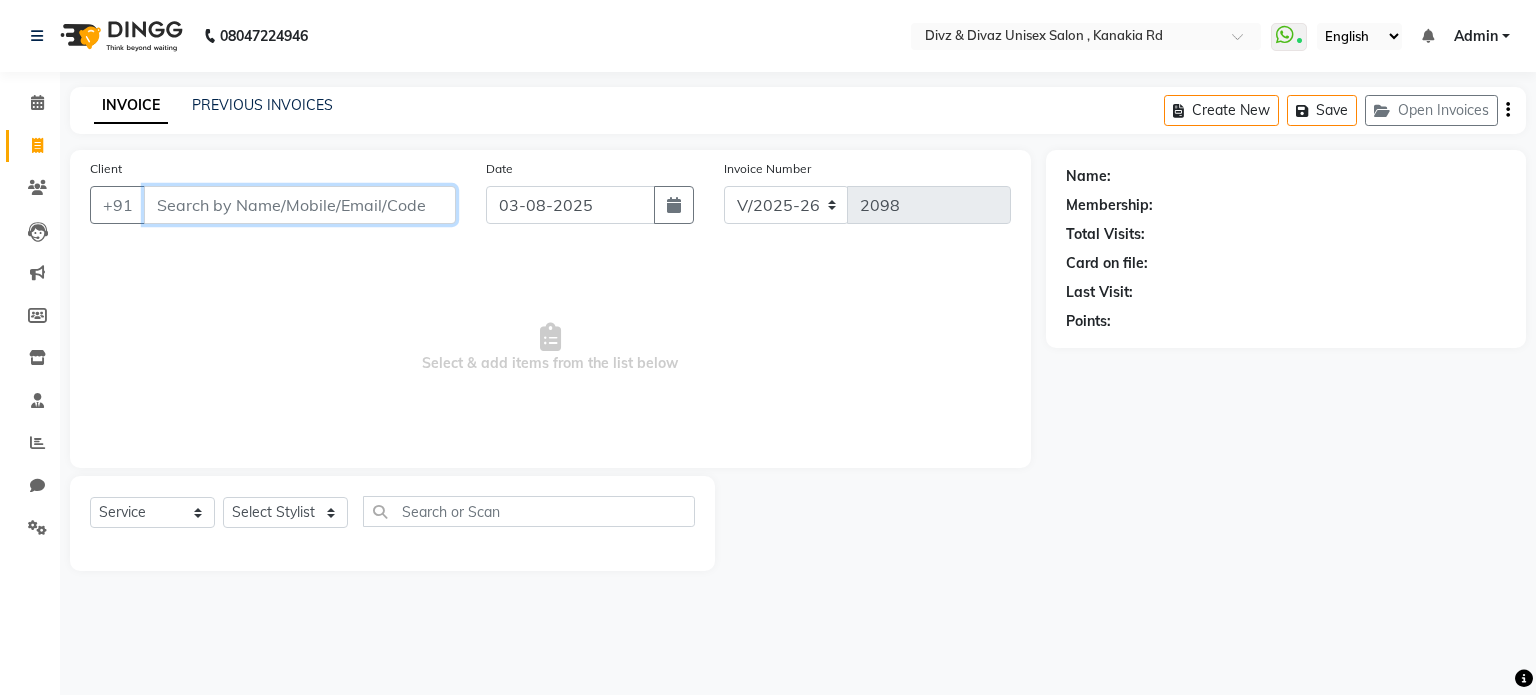 click on "Client" at bounding box center [300, 205] 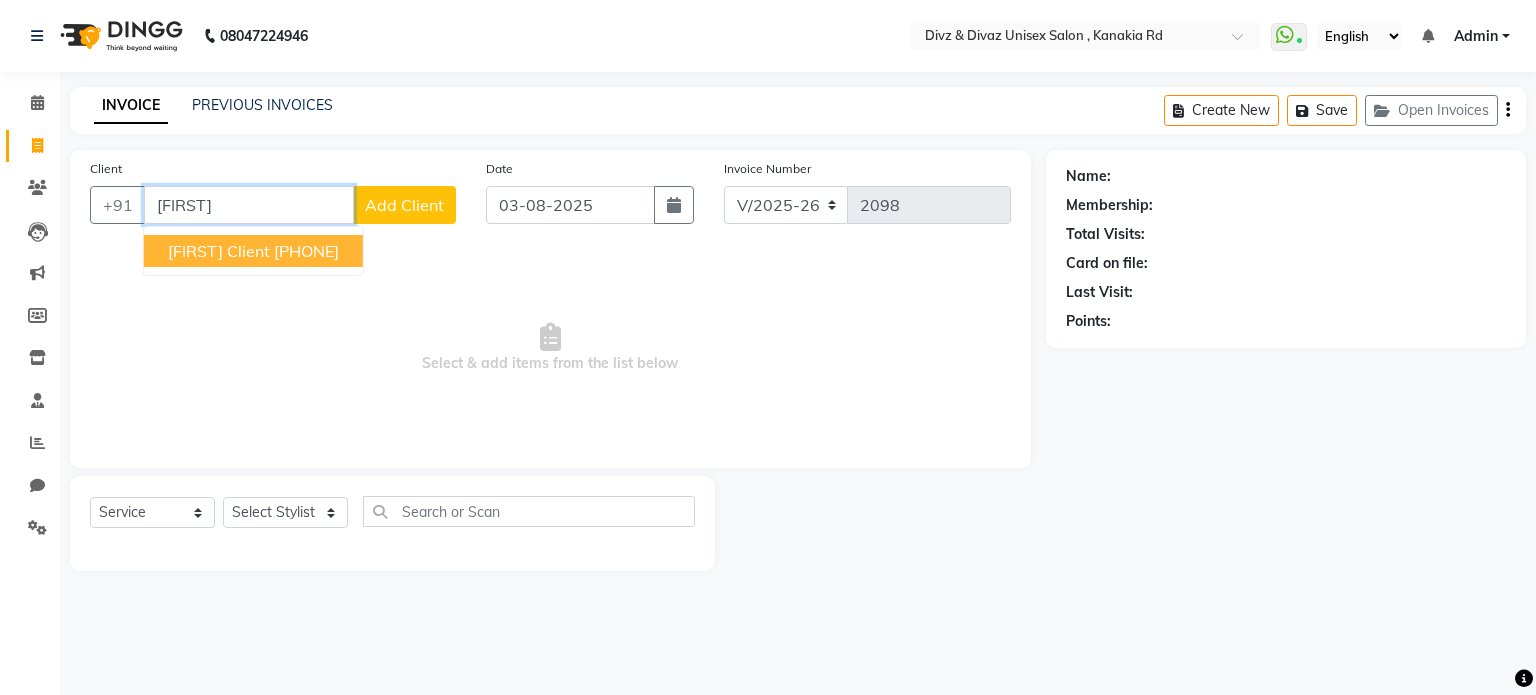 click on "[FIRST] Client" at bounding box center (219, 251) 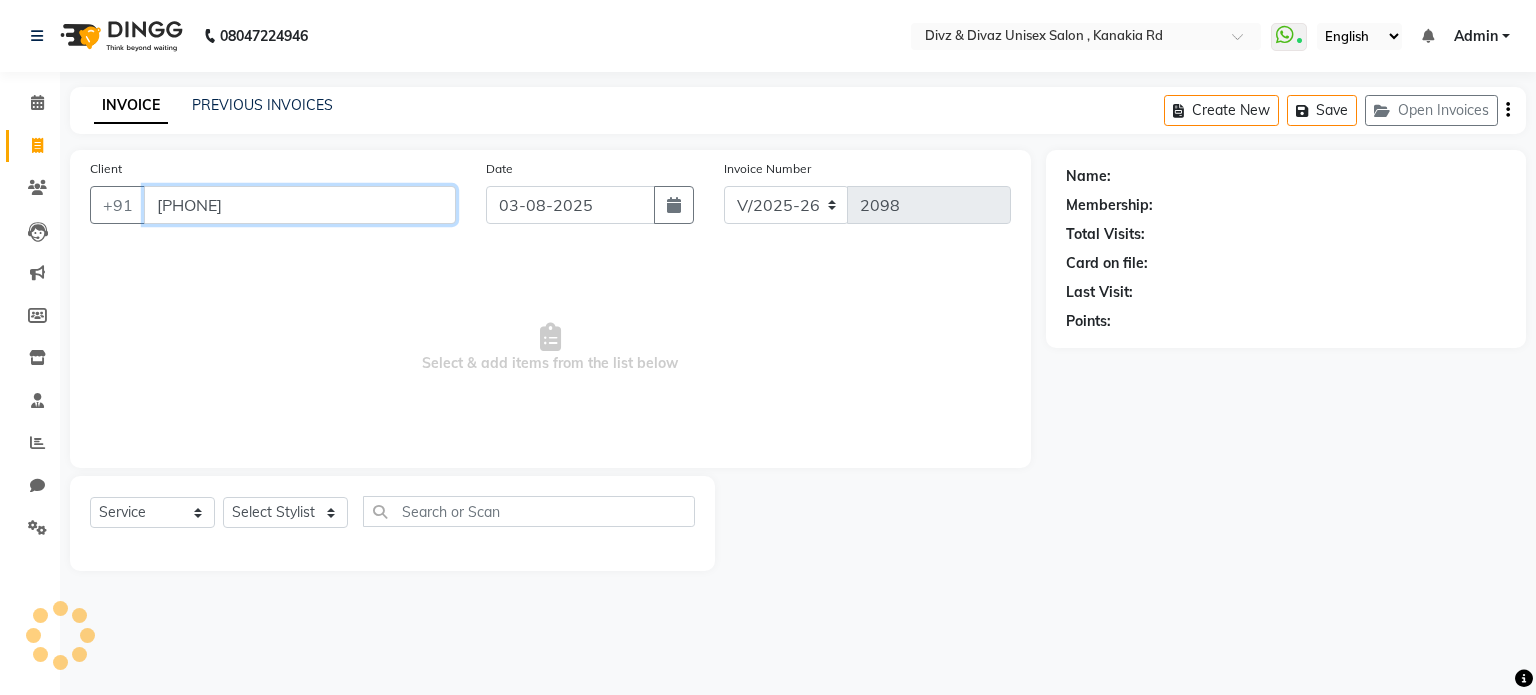 type on "[PHONE]" 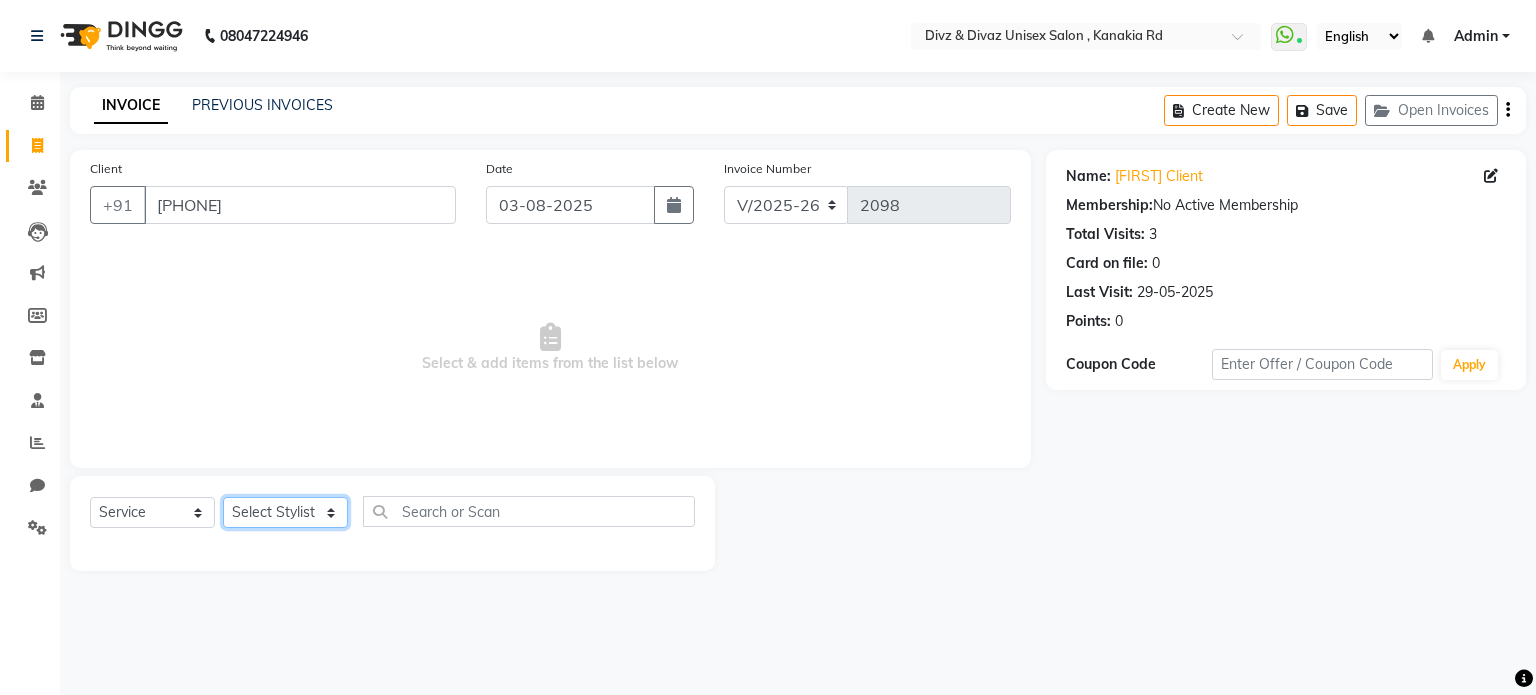 click on "Select Stylist [FIRST] [LAST] [FIRST] [FIRST] [FIRST]" 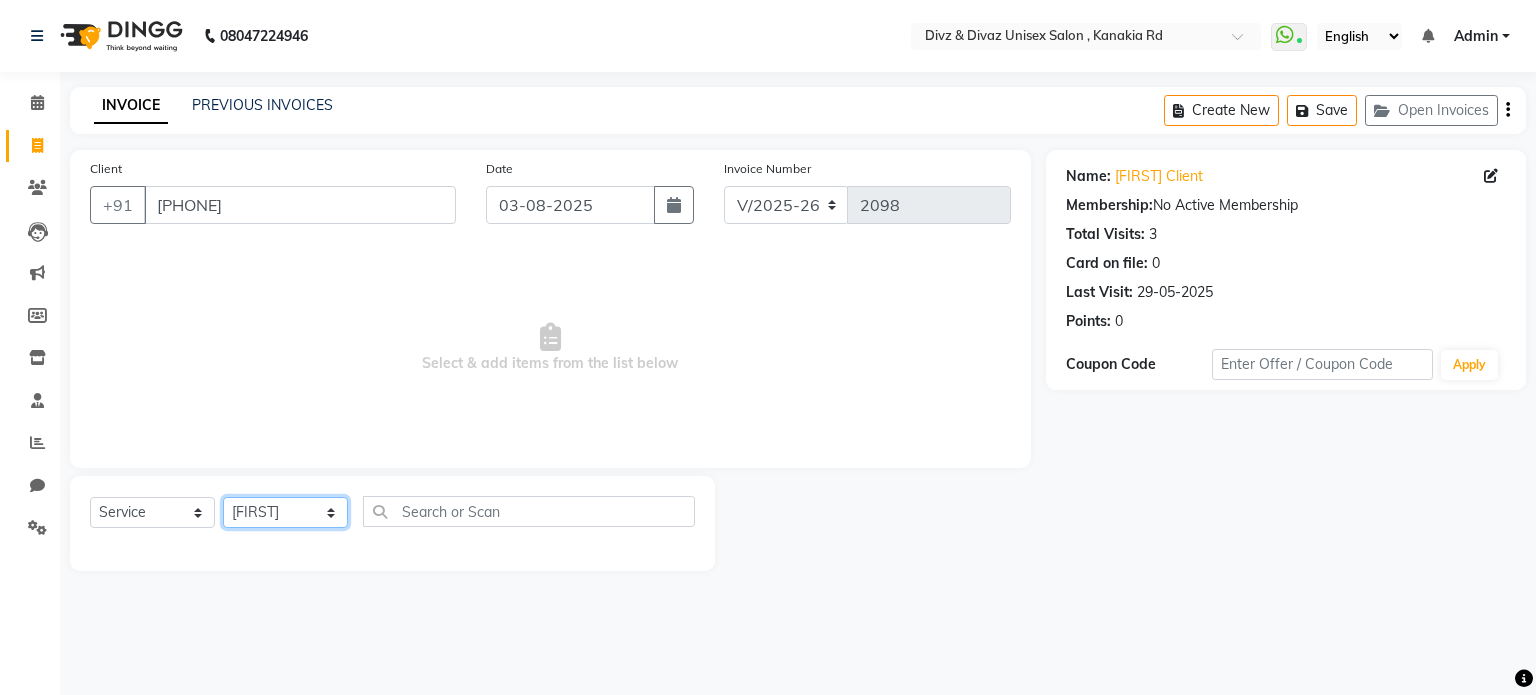 click on "Select Stylist [FIRST] [LAST] [FIRST] [FIRST] [FIRST]" 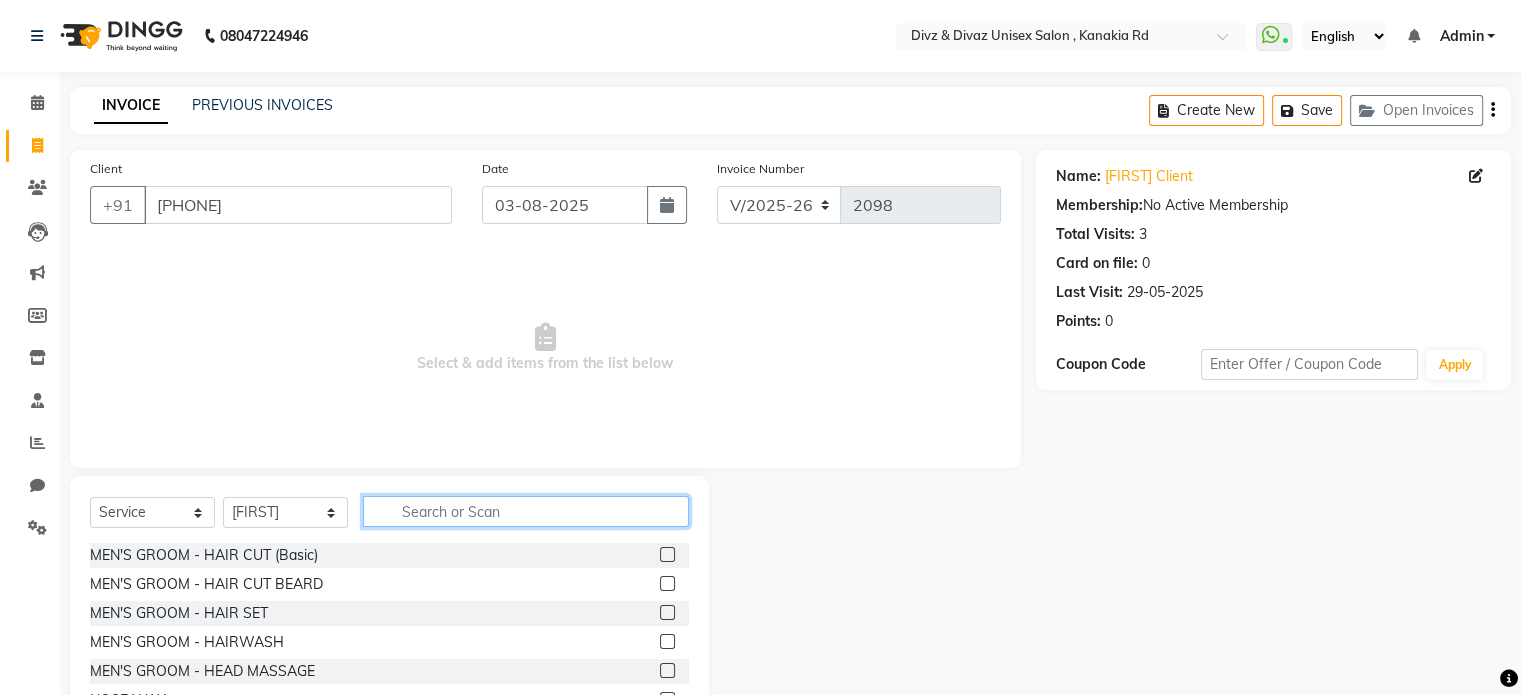 click 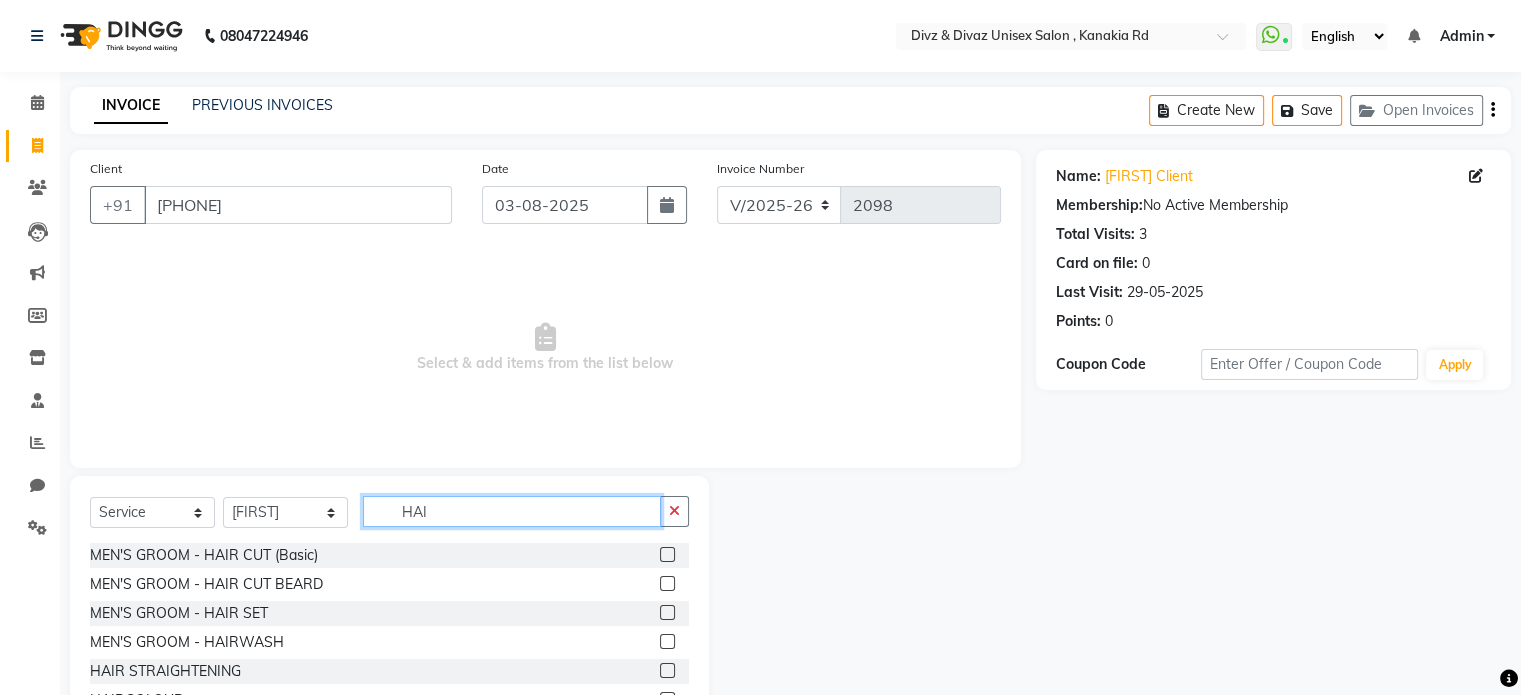 type on "HAI" 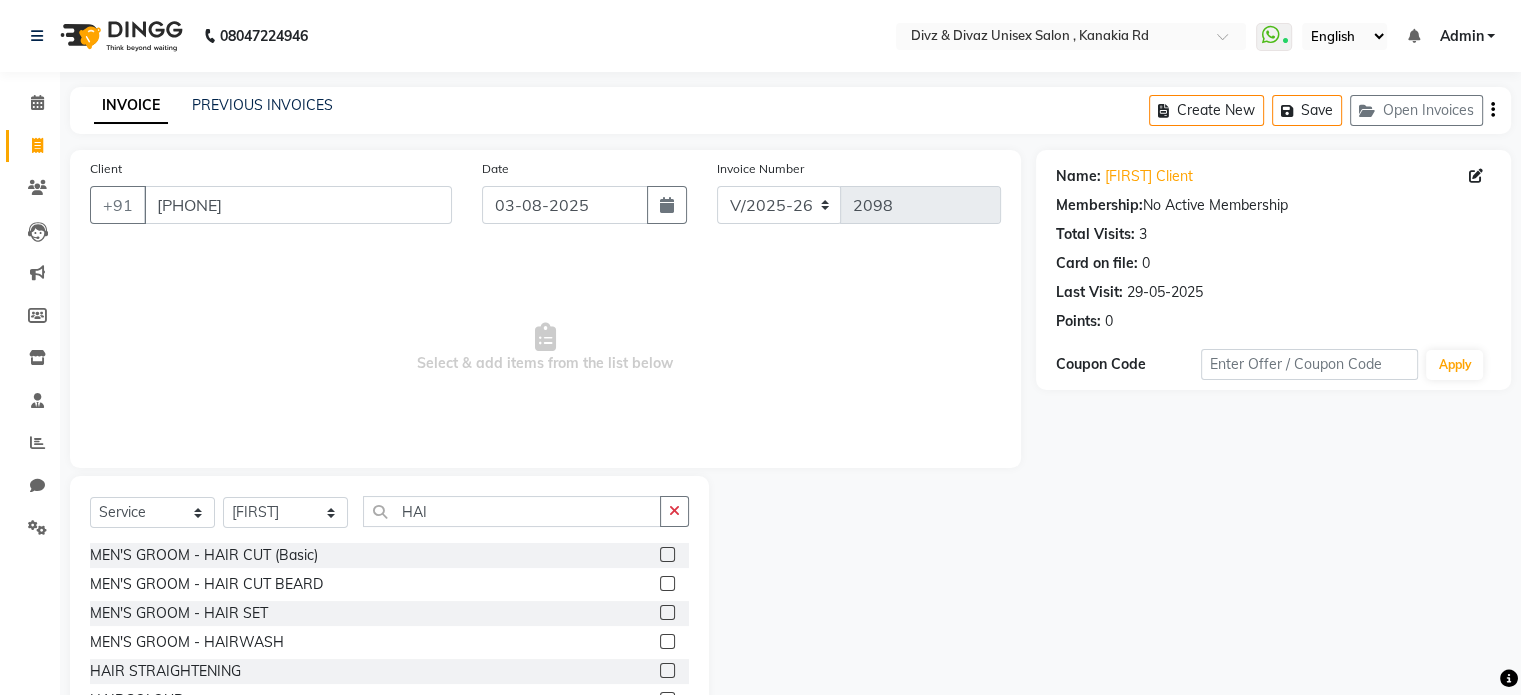 click 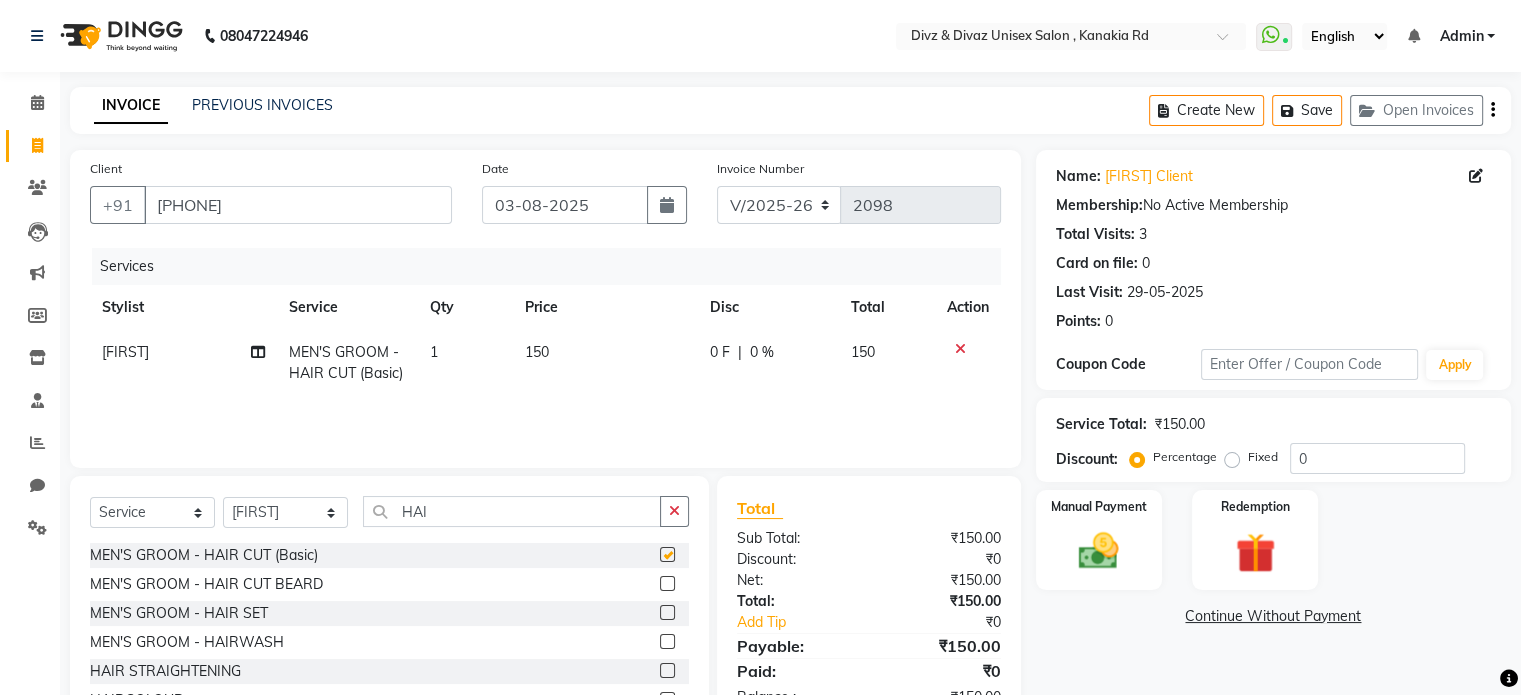 checkbox on "false" 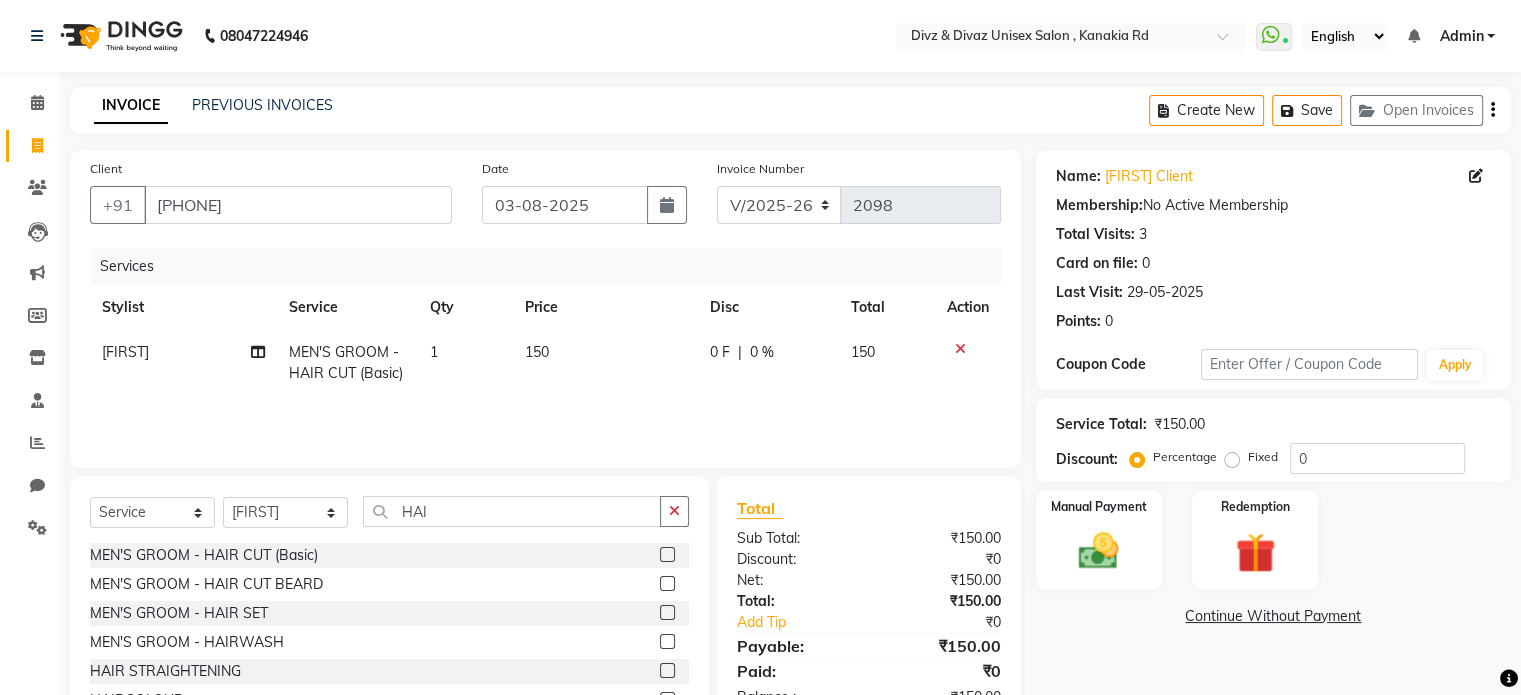 click on "150" 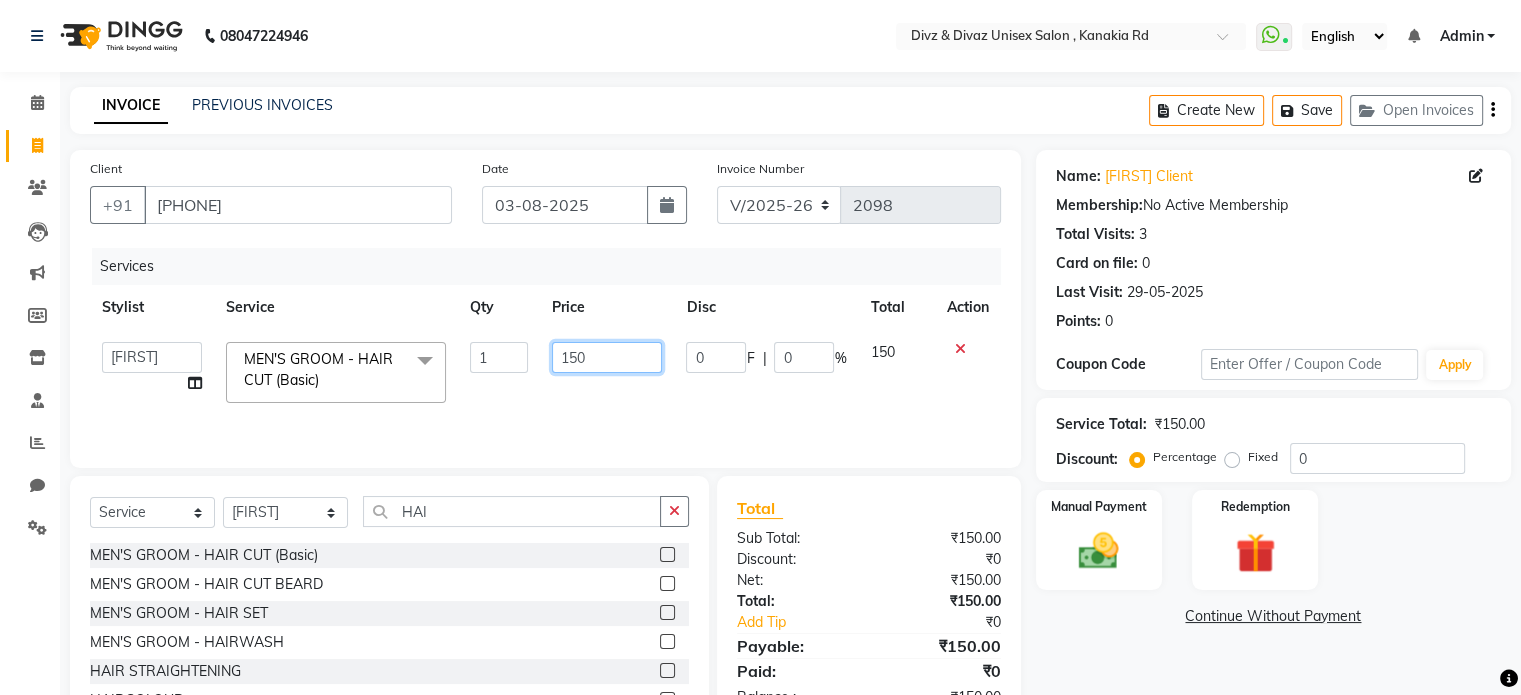 click on "150" 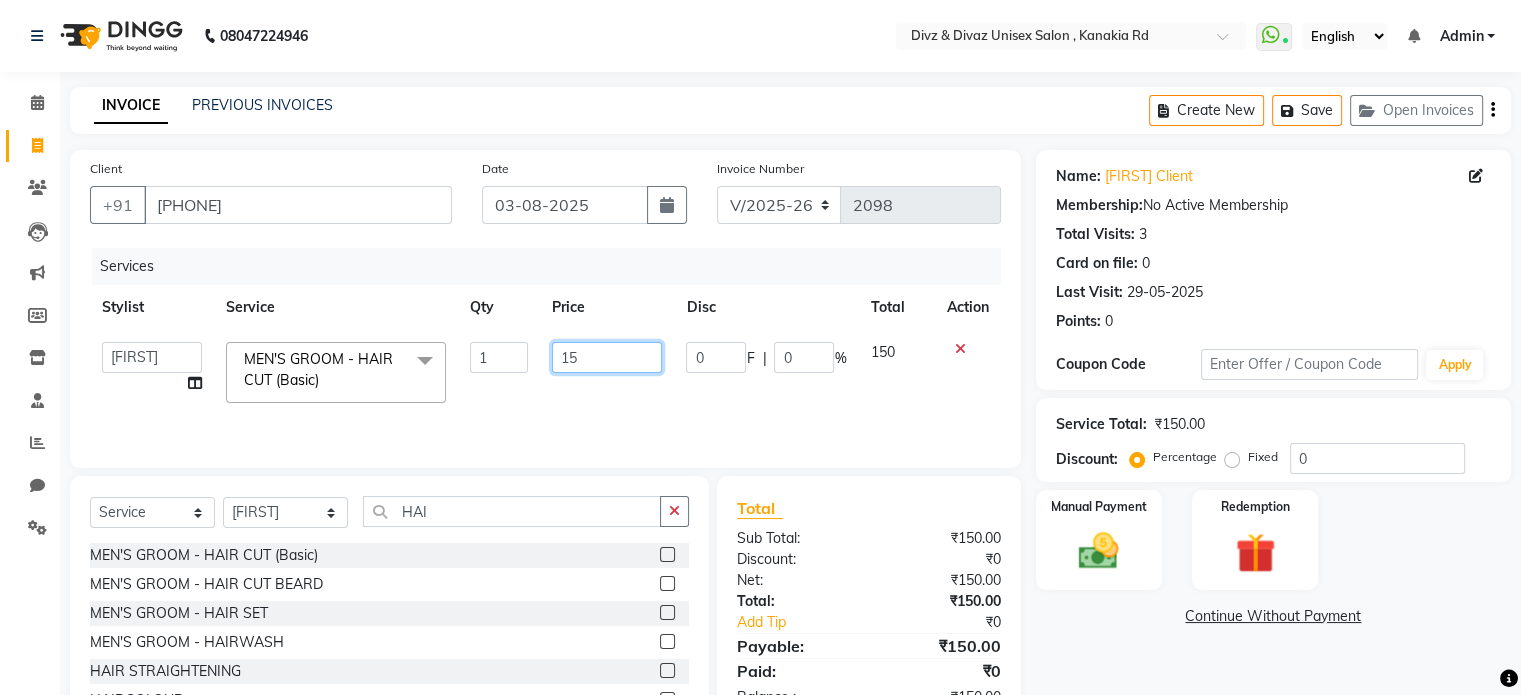 type on "1" 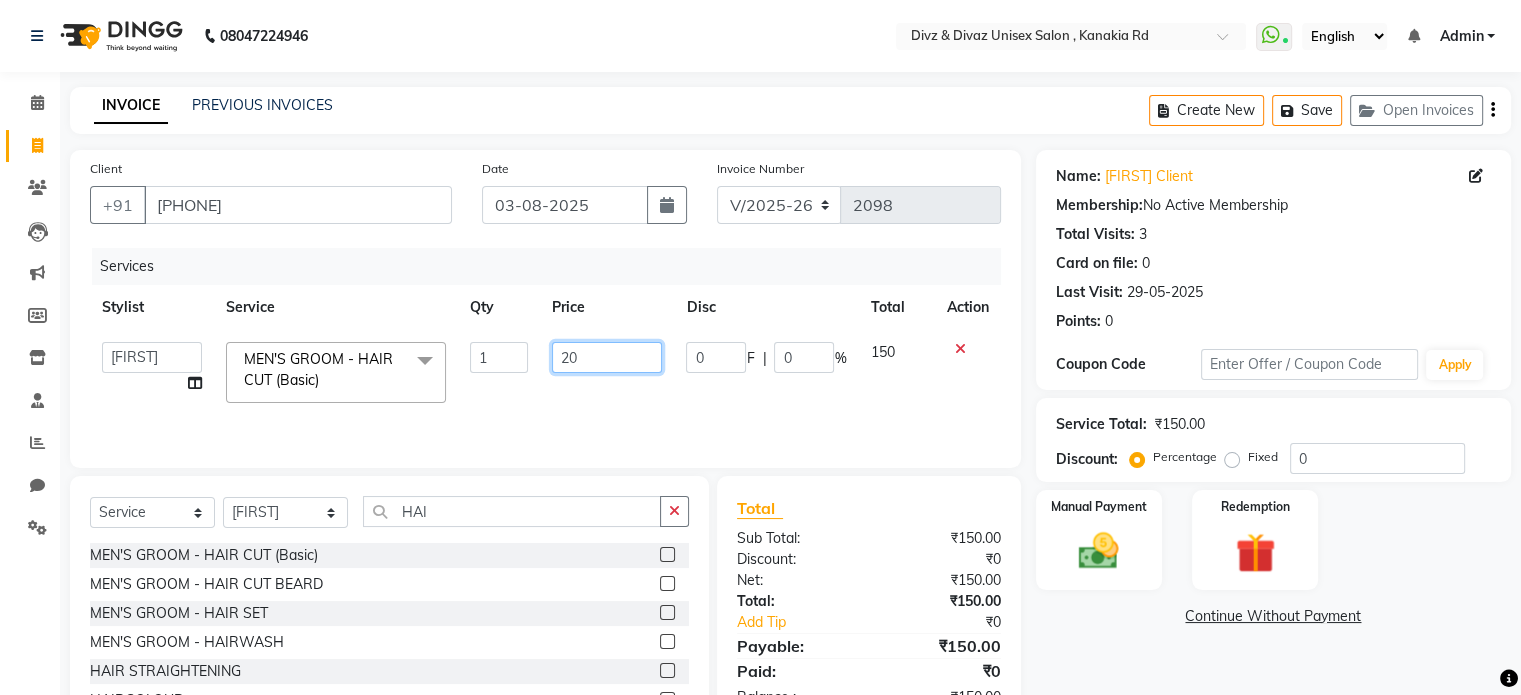 type on "200" 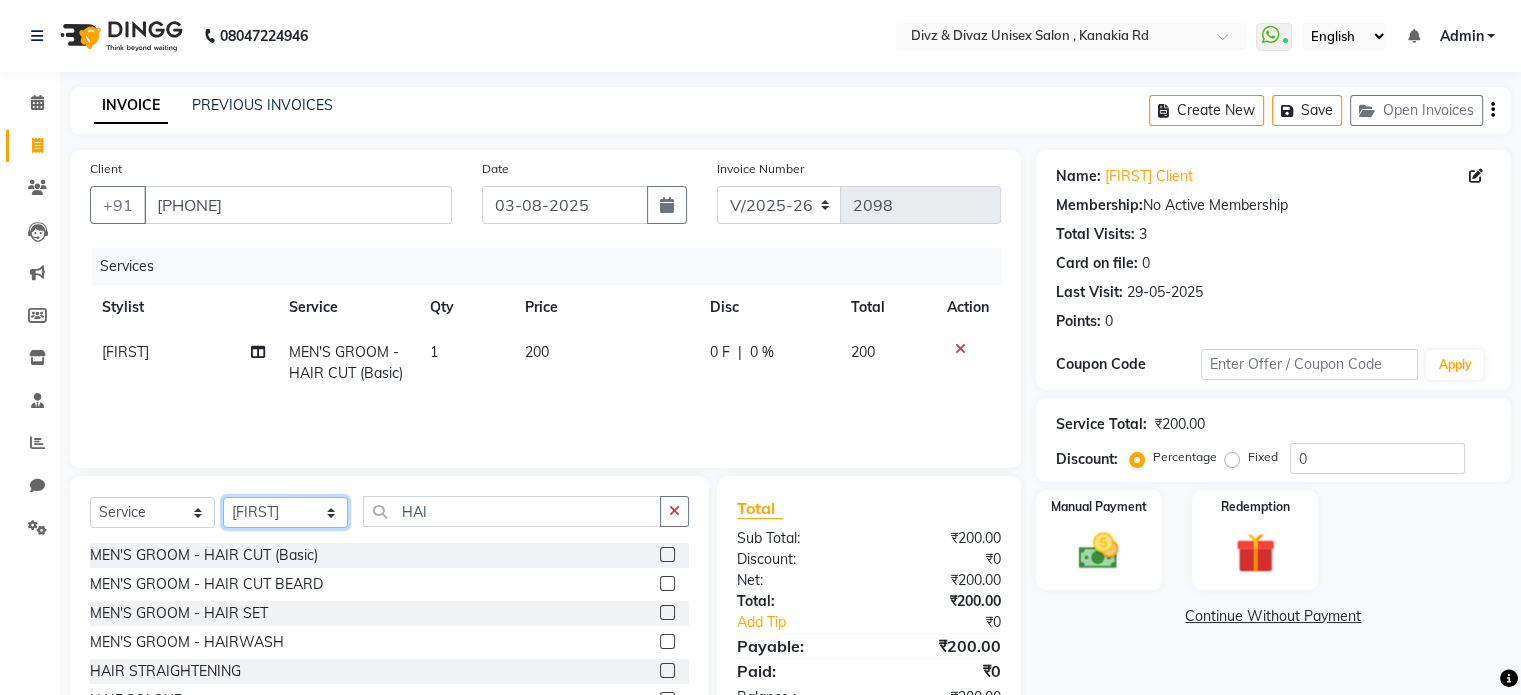 click on "Select Stylist [FIRST] [LAST] [FIRST] [FIRST] [FIRST]" 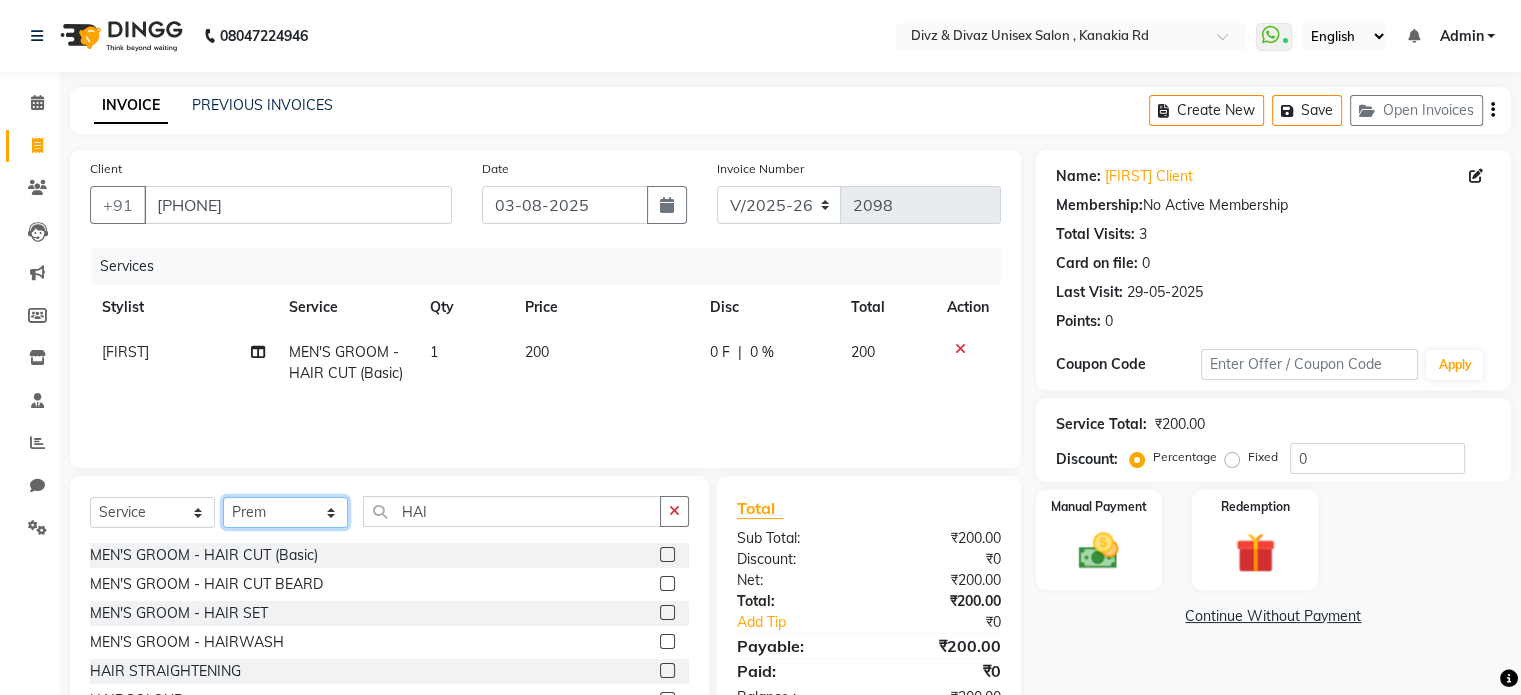 click on "Select Stylist [FIRST] [LAST] [FIRST] [FIRST] [FIRST]" 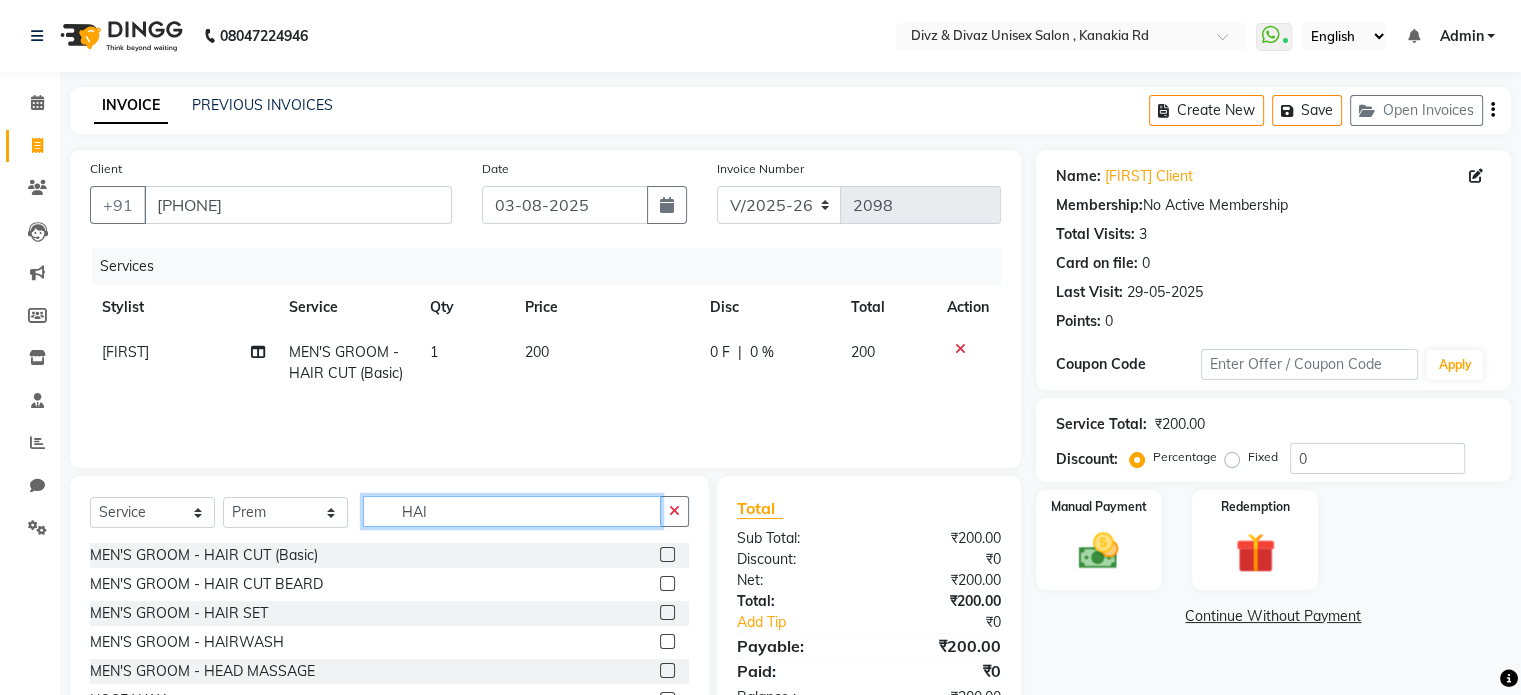 click on "HAI" 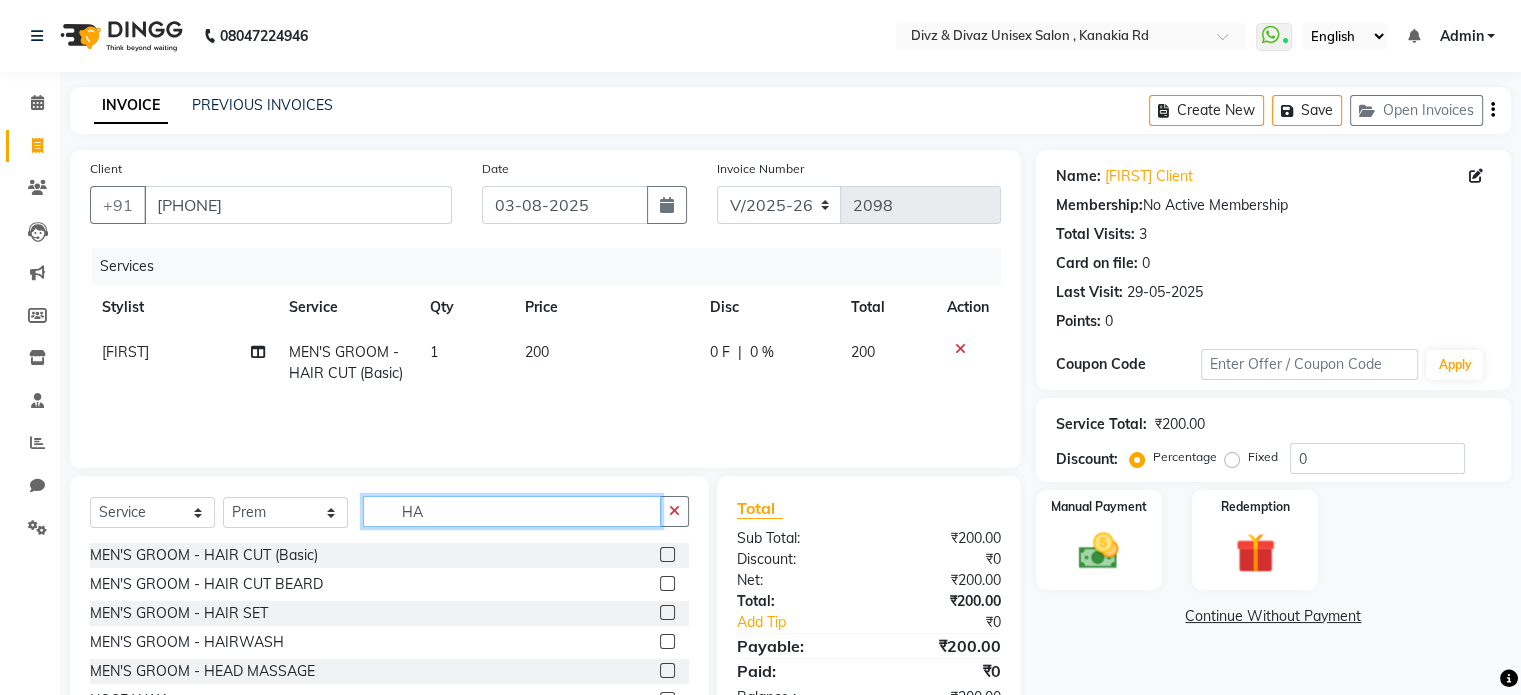 type on "H" 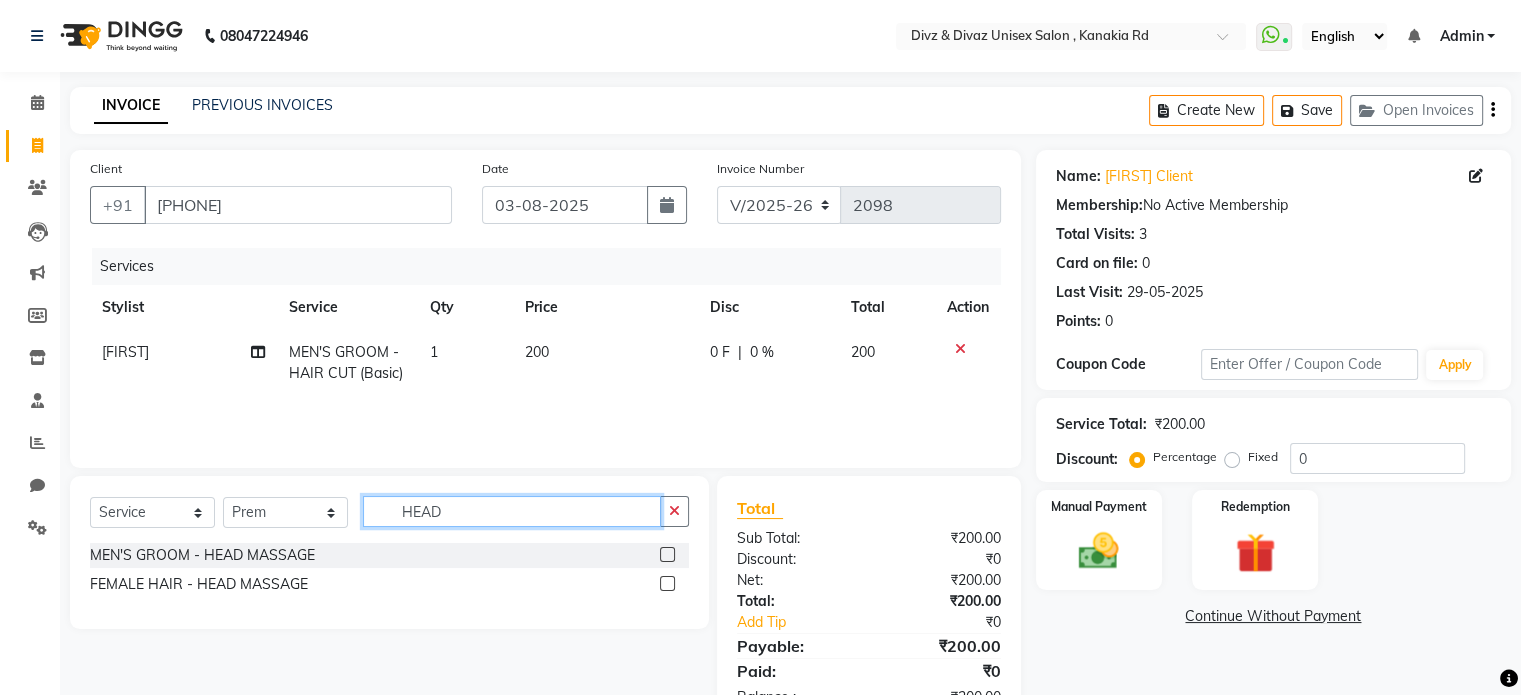 type on "HEAD" 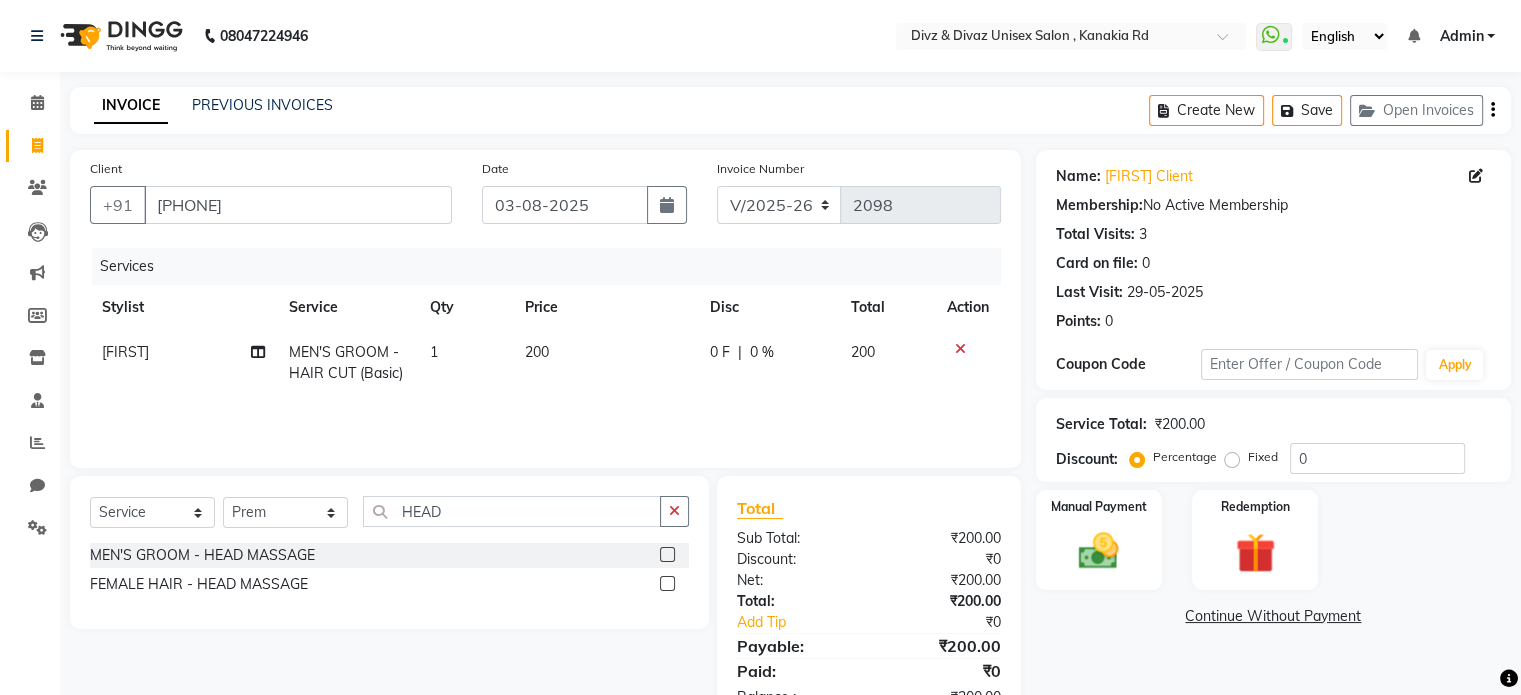 click 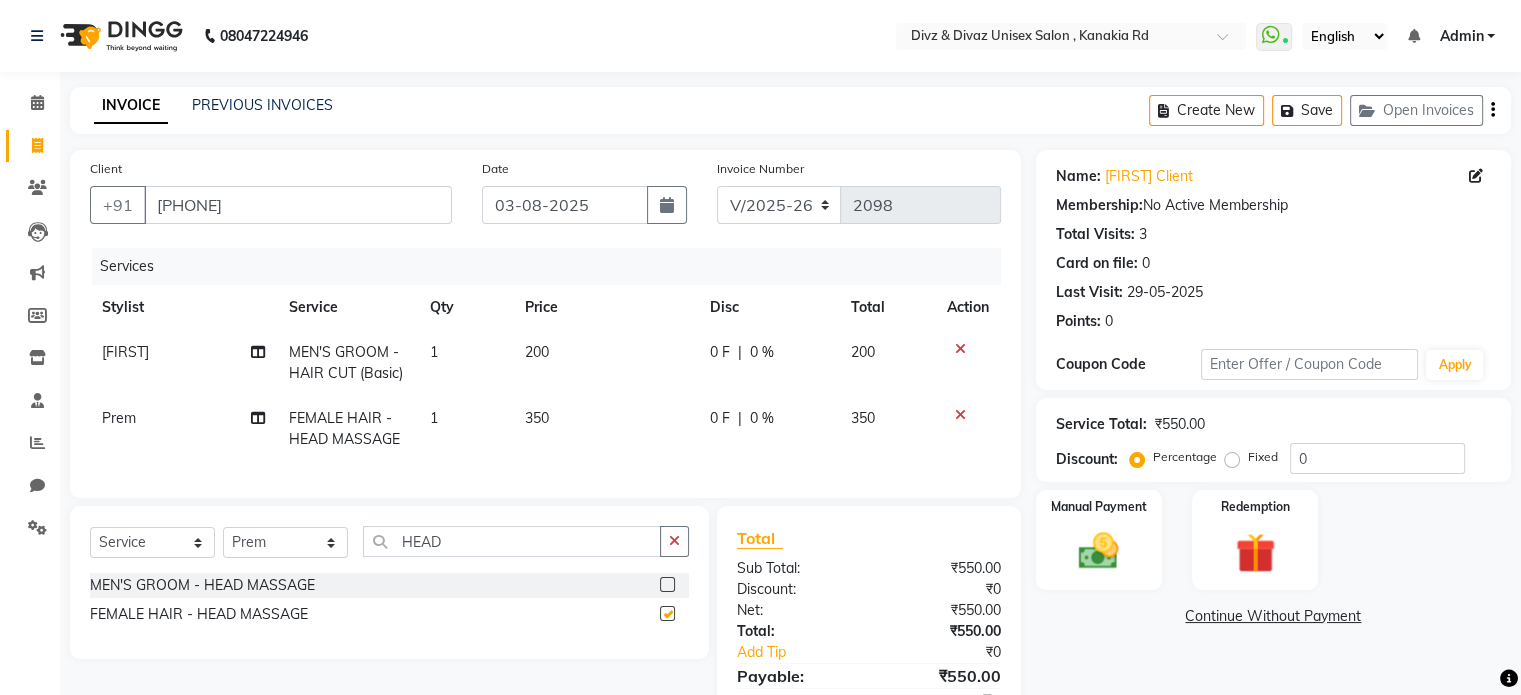 checkbox on "false" 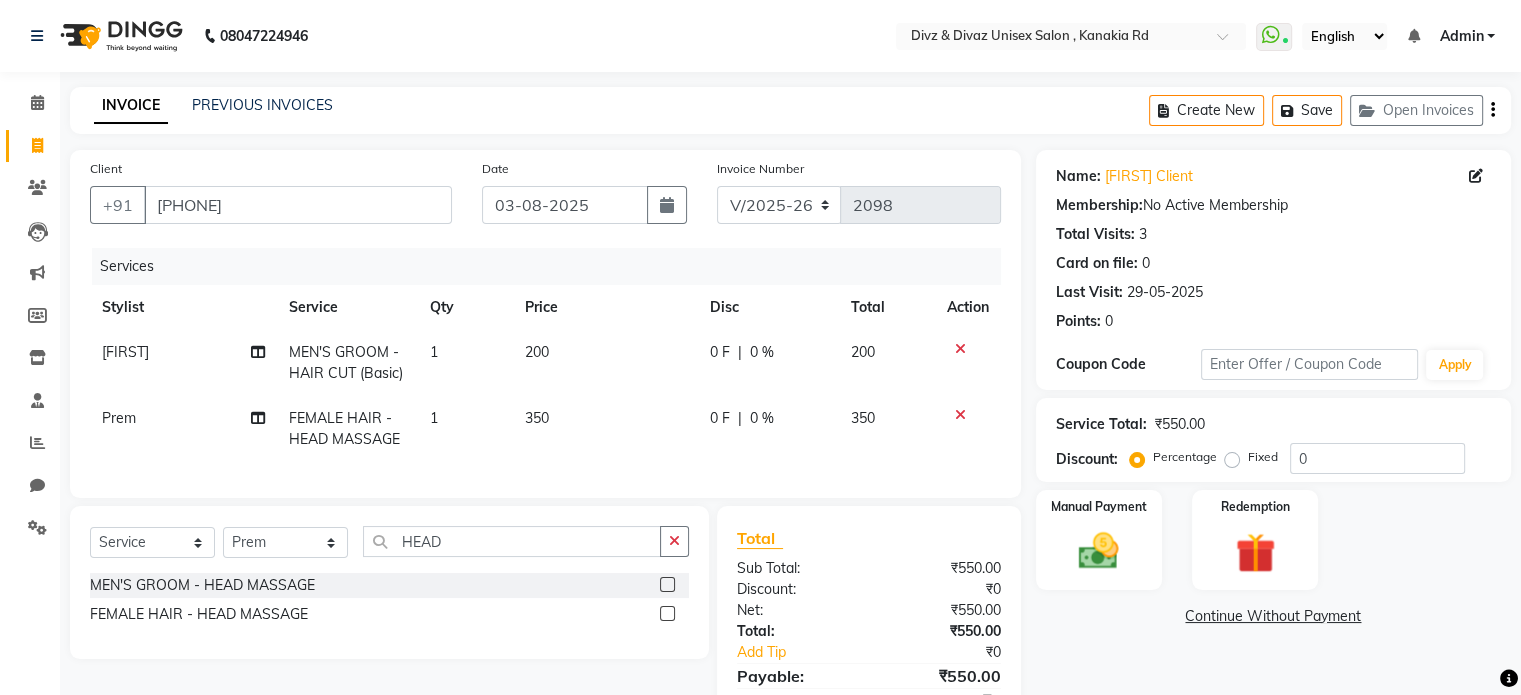 click 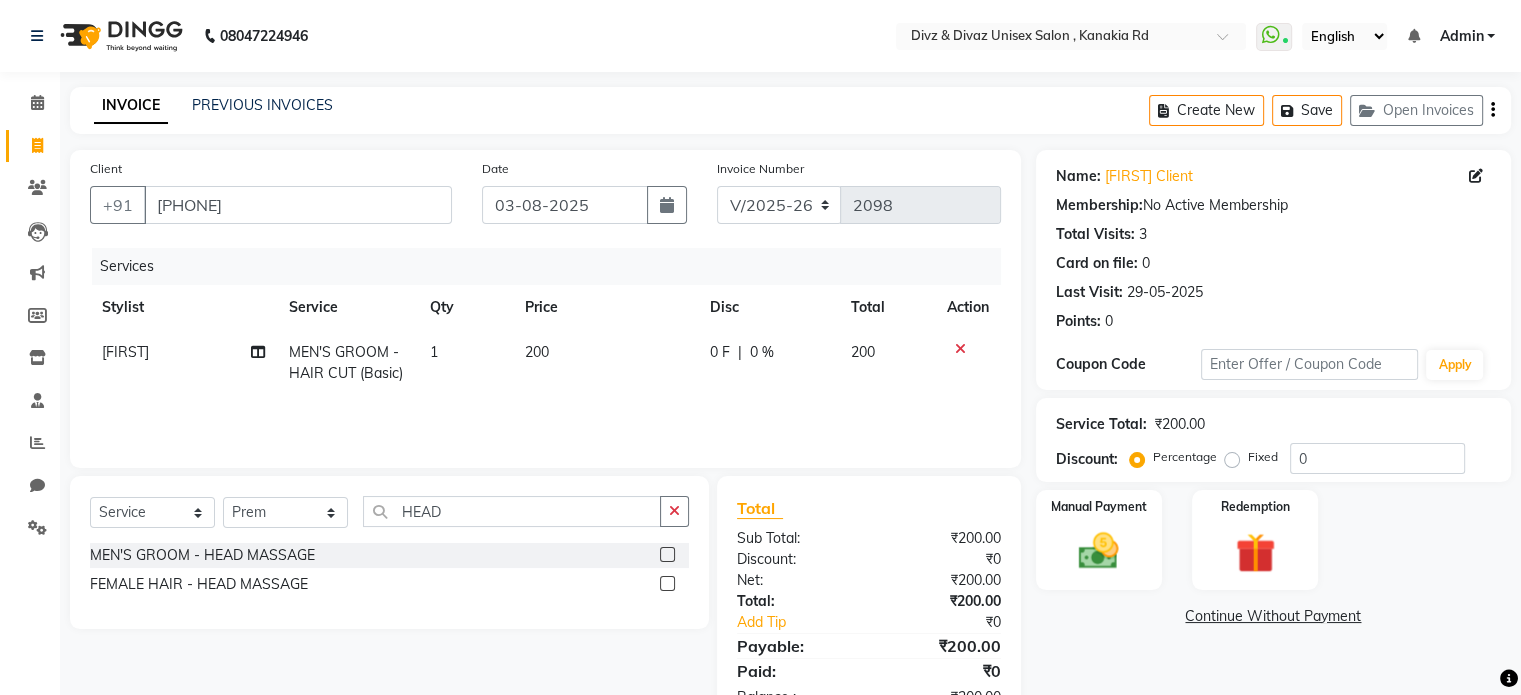 click 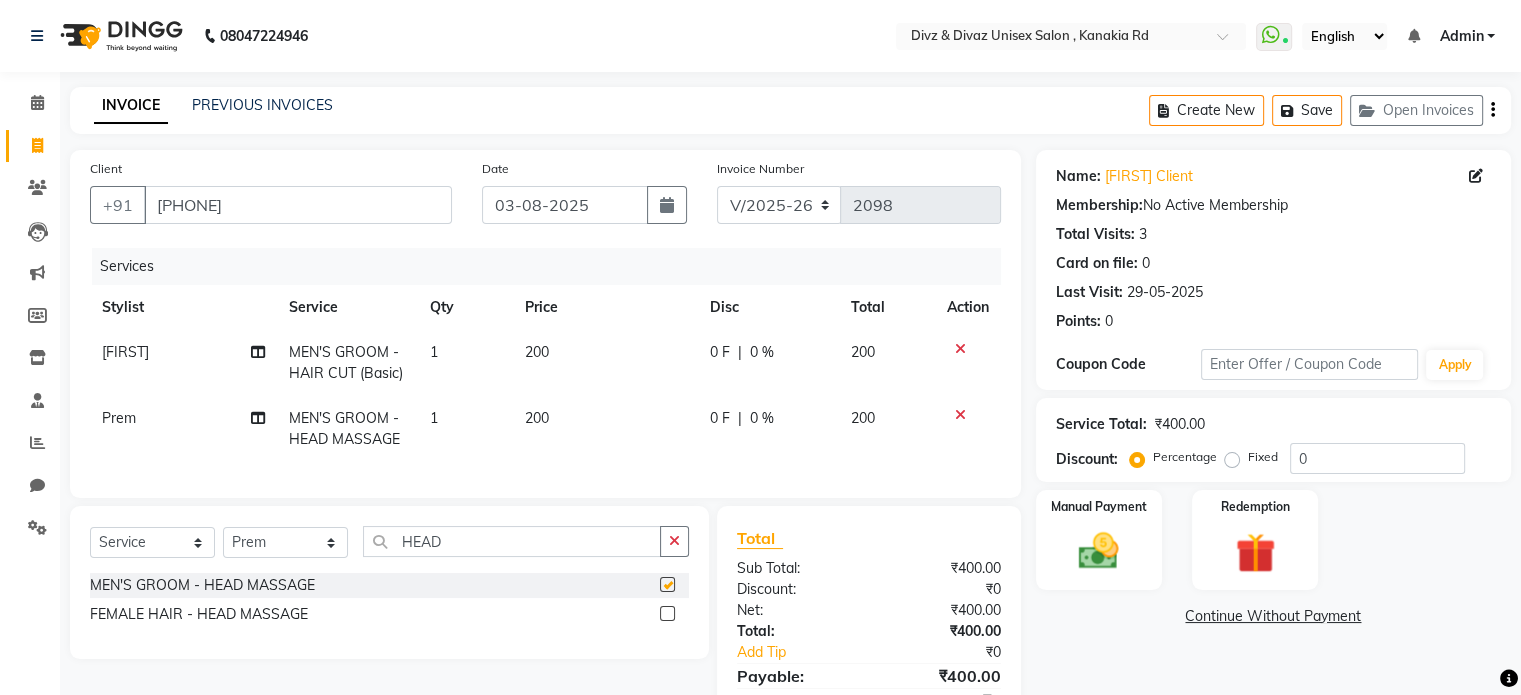 checkbox on "false" 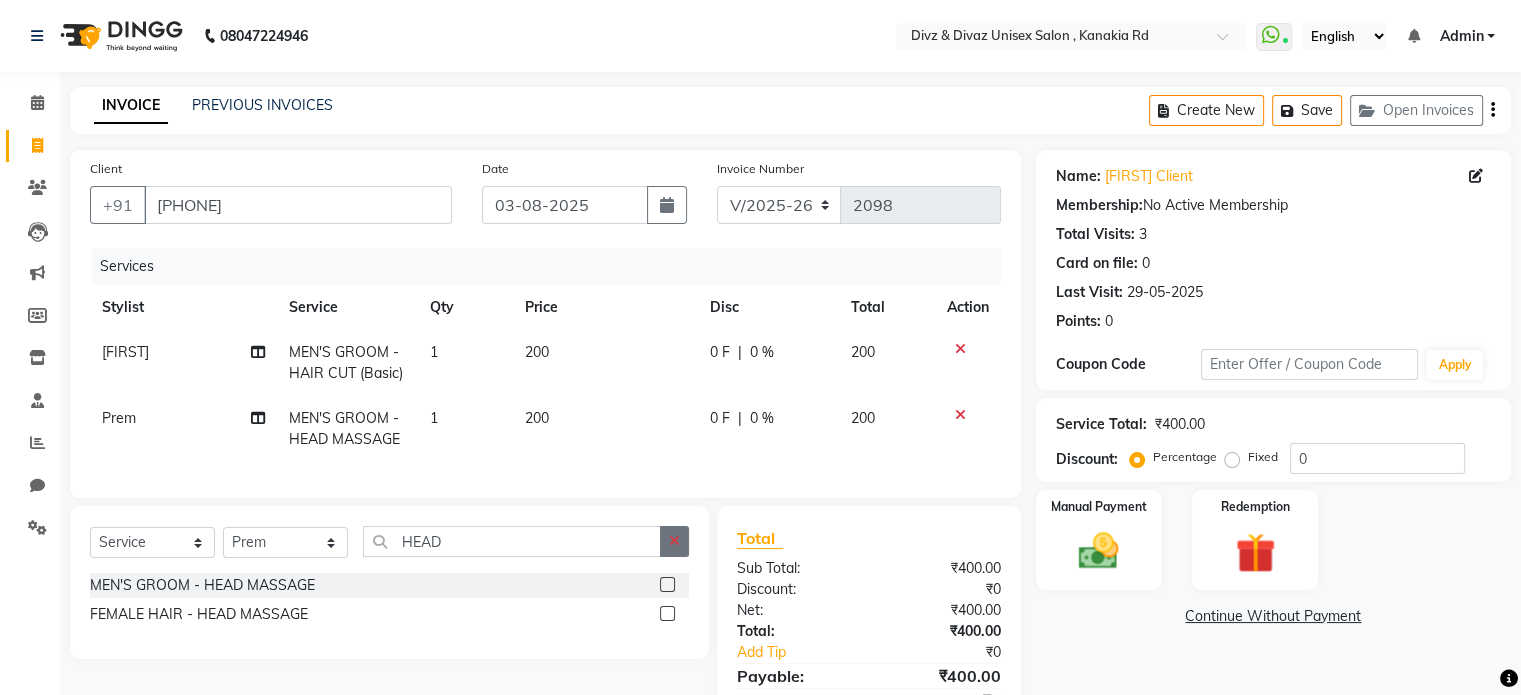 click 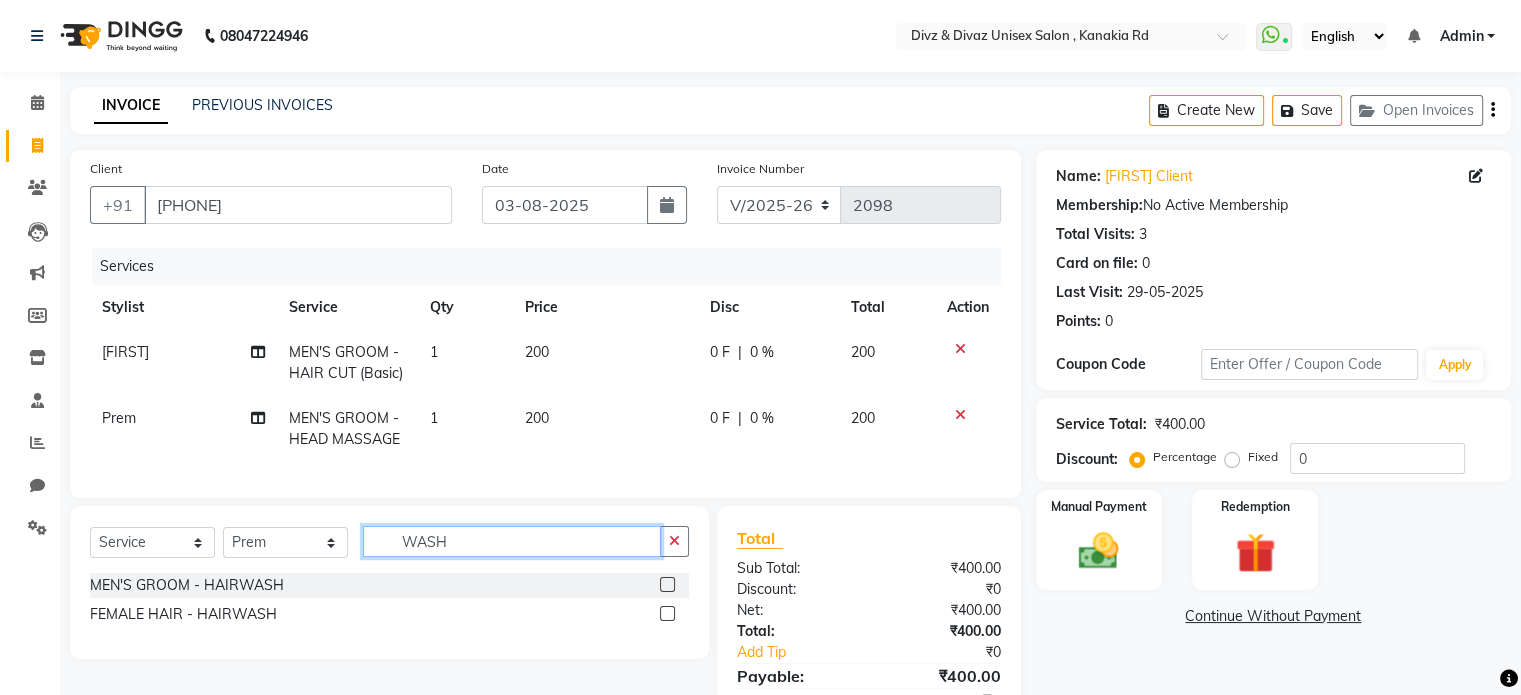 type on "WASH" 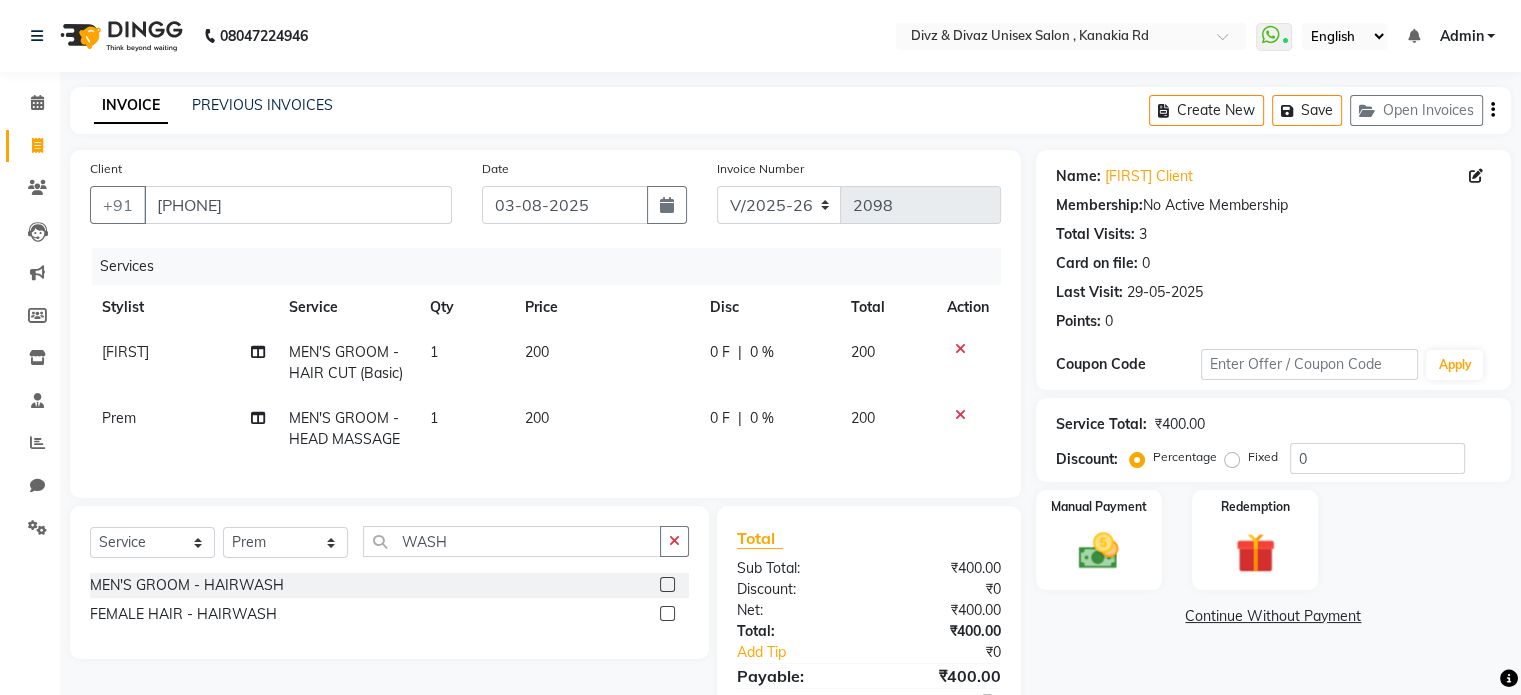 click 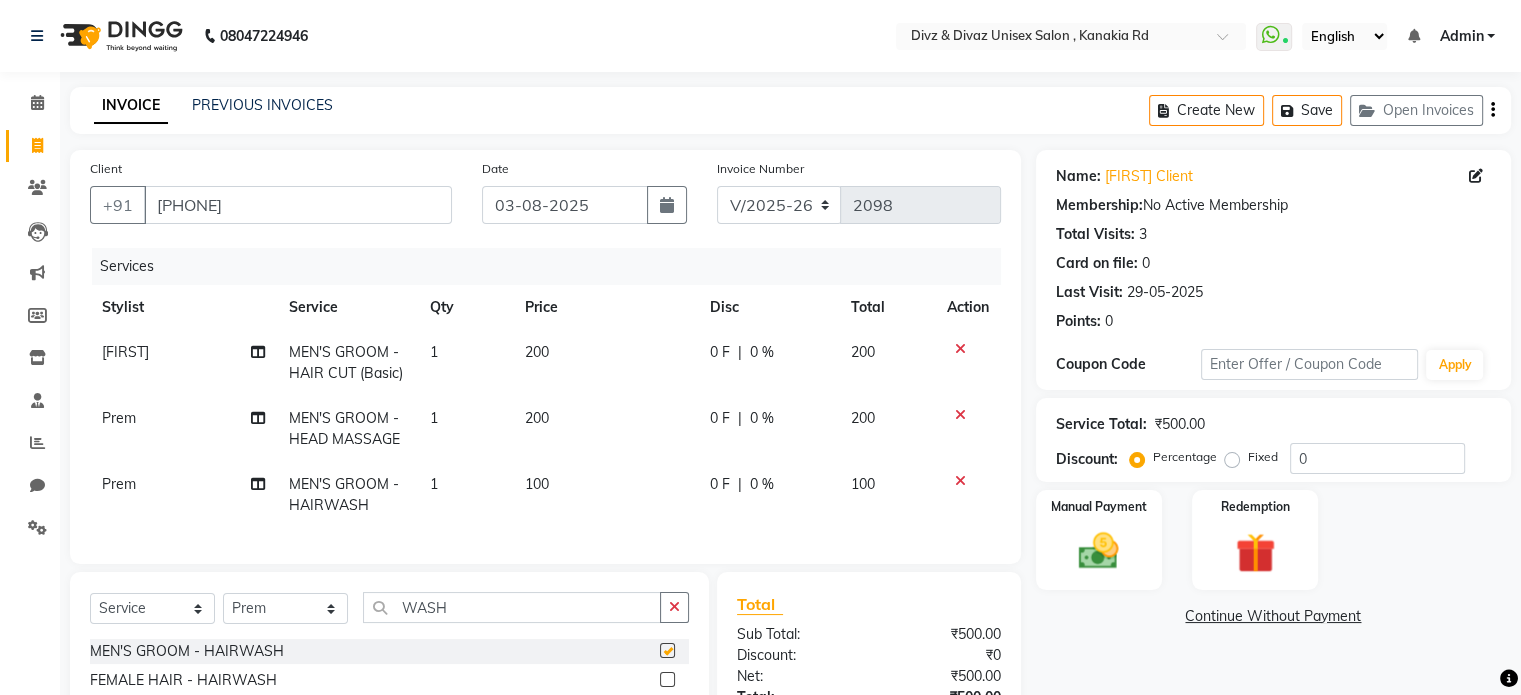 checkbox on "false" 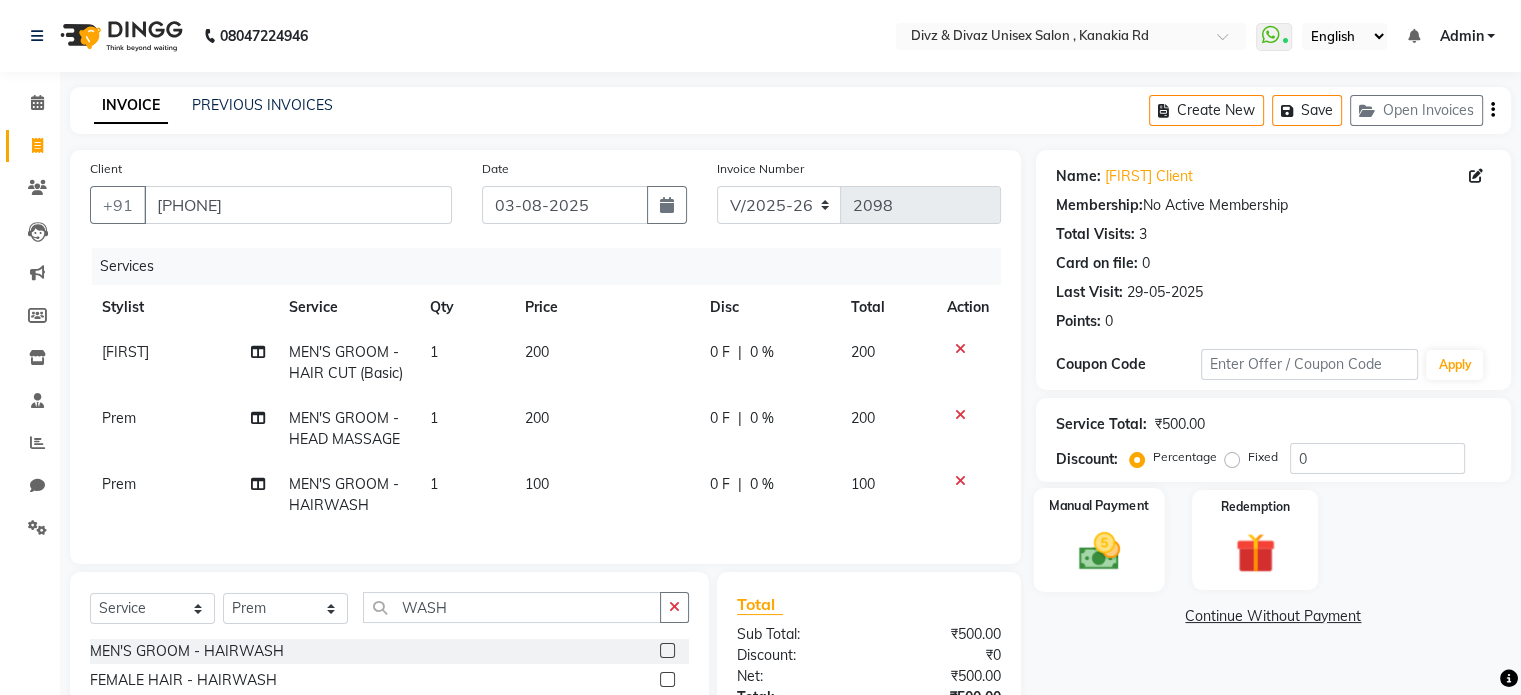 click 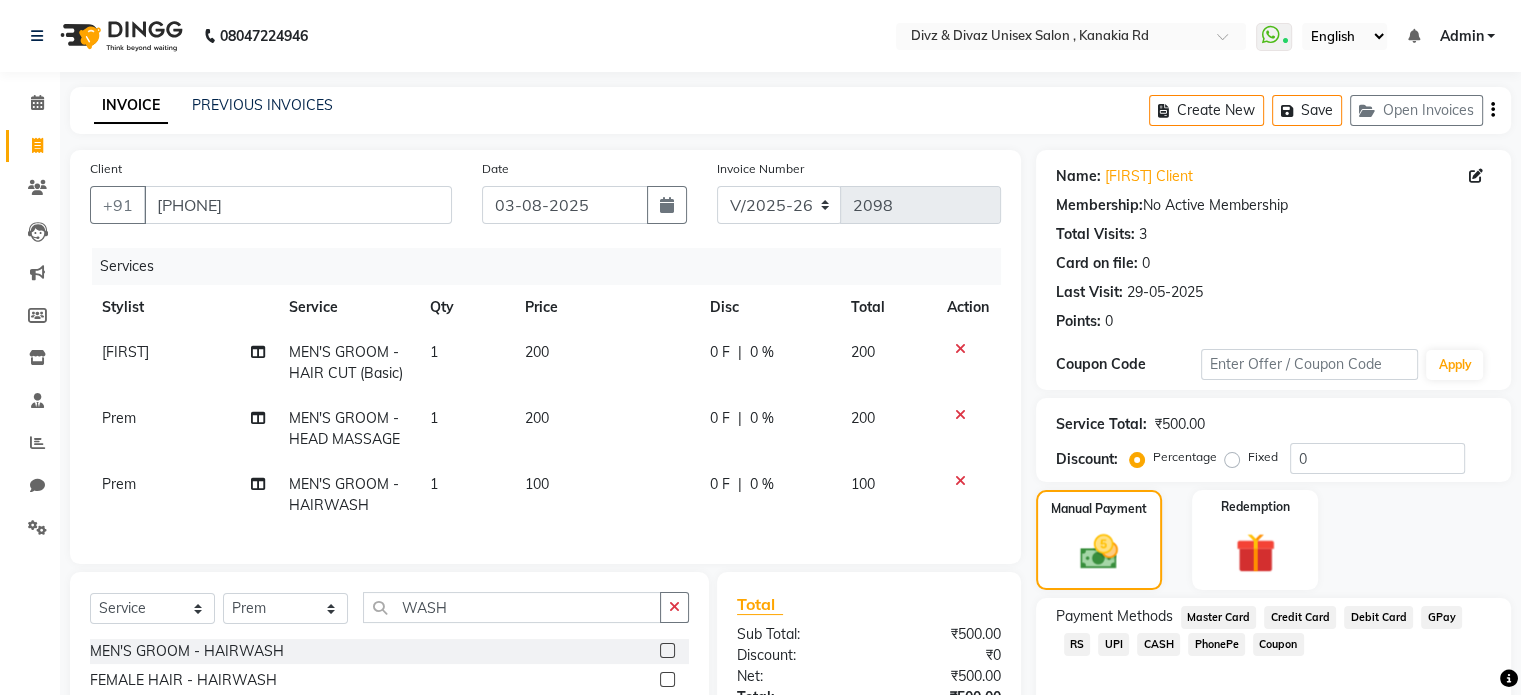 click on "UPI" 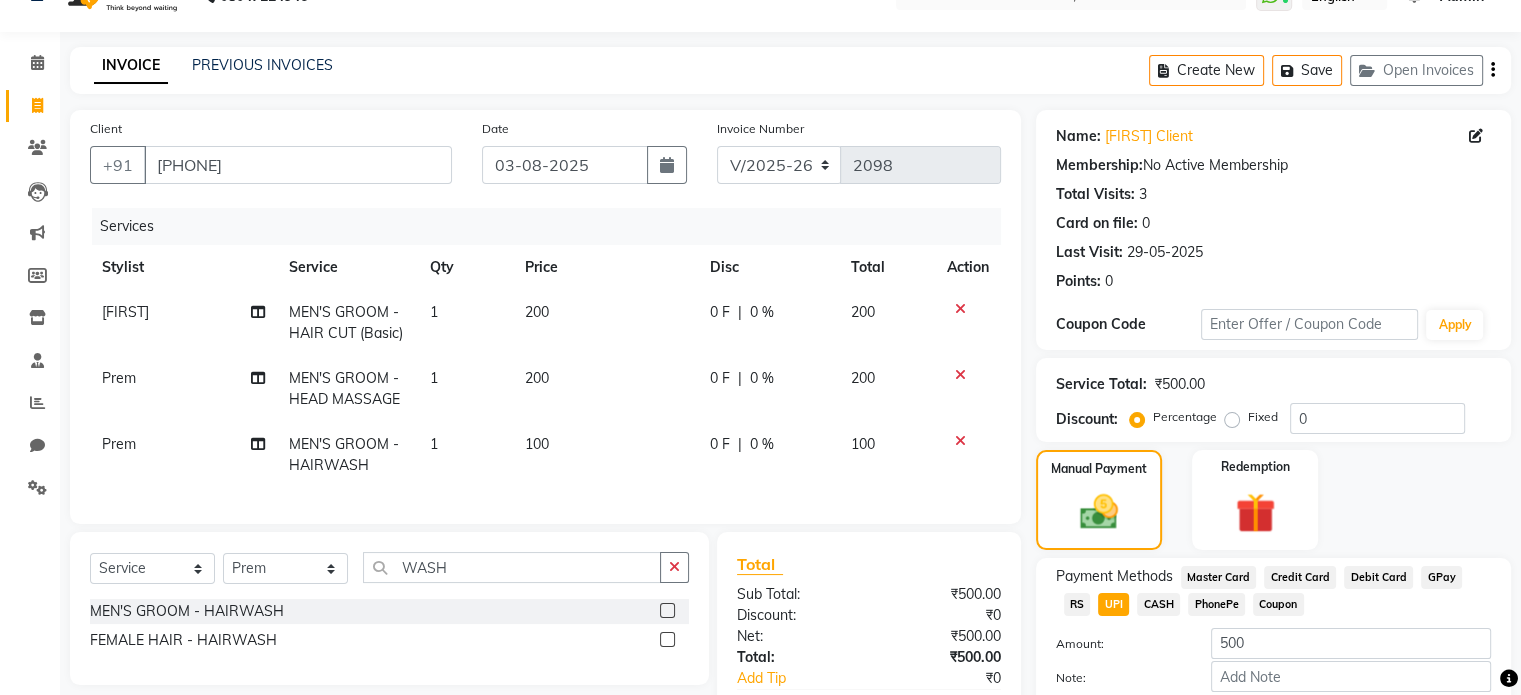 scroll, scrollTop: 80, scrollLeft: 0, axis: vertical 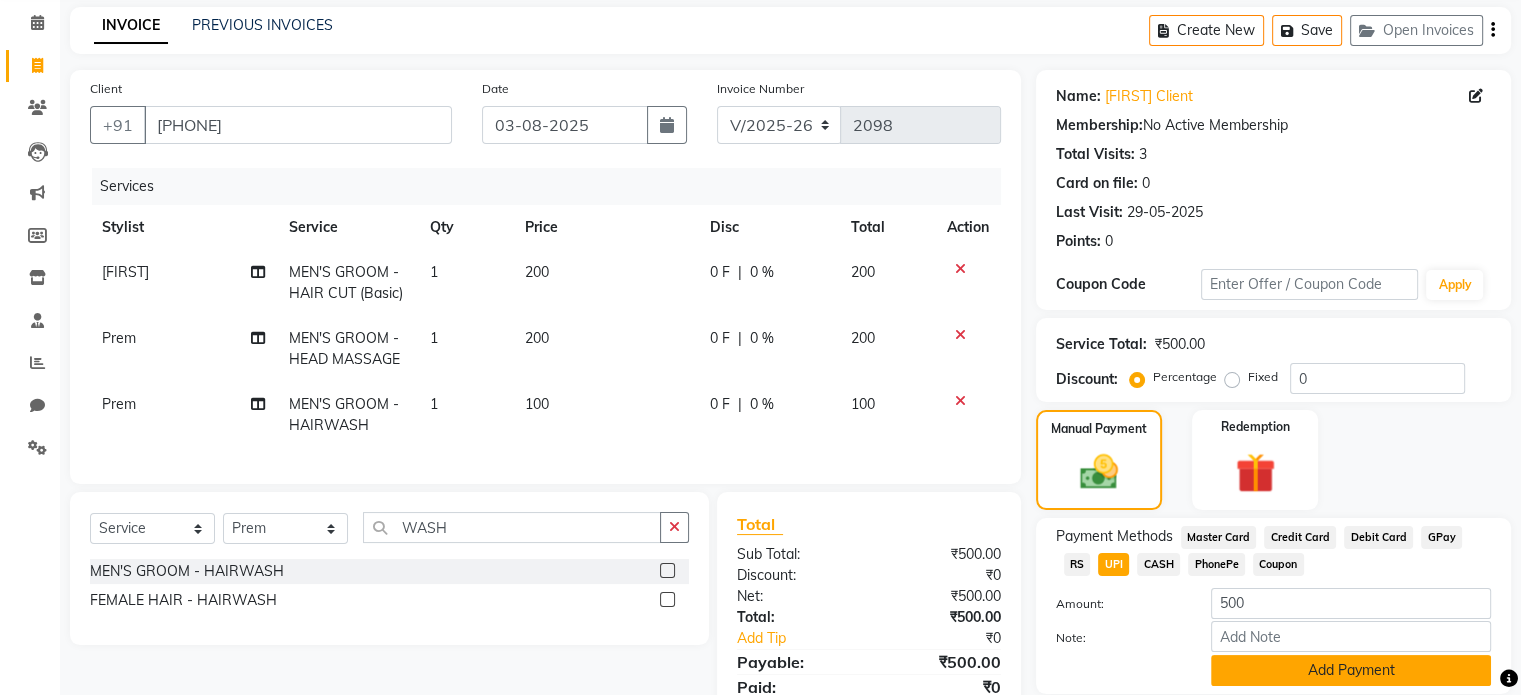 click on "Add Payment" 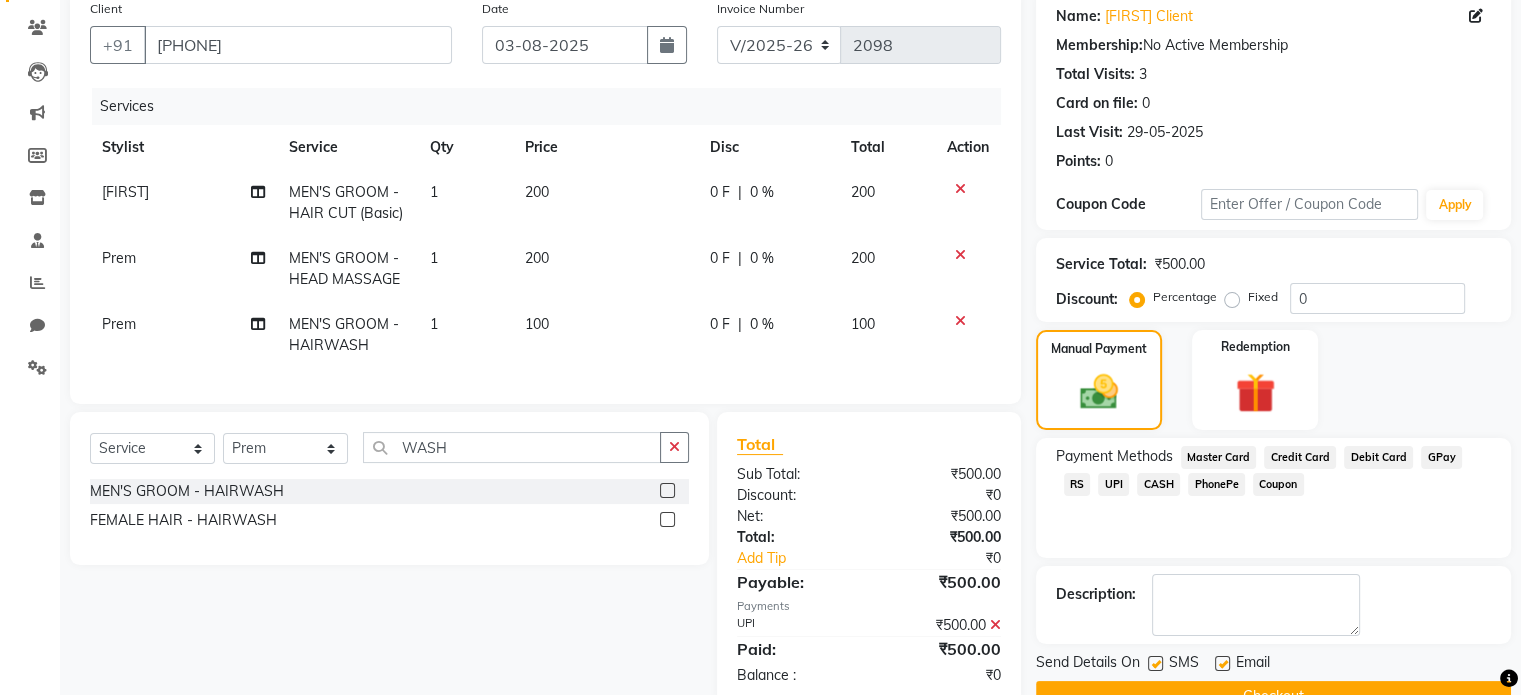 scroll, scrollTop: 200, scrollLeft: 0, axis: vertical 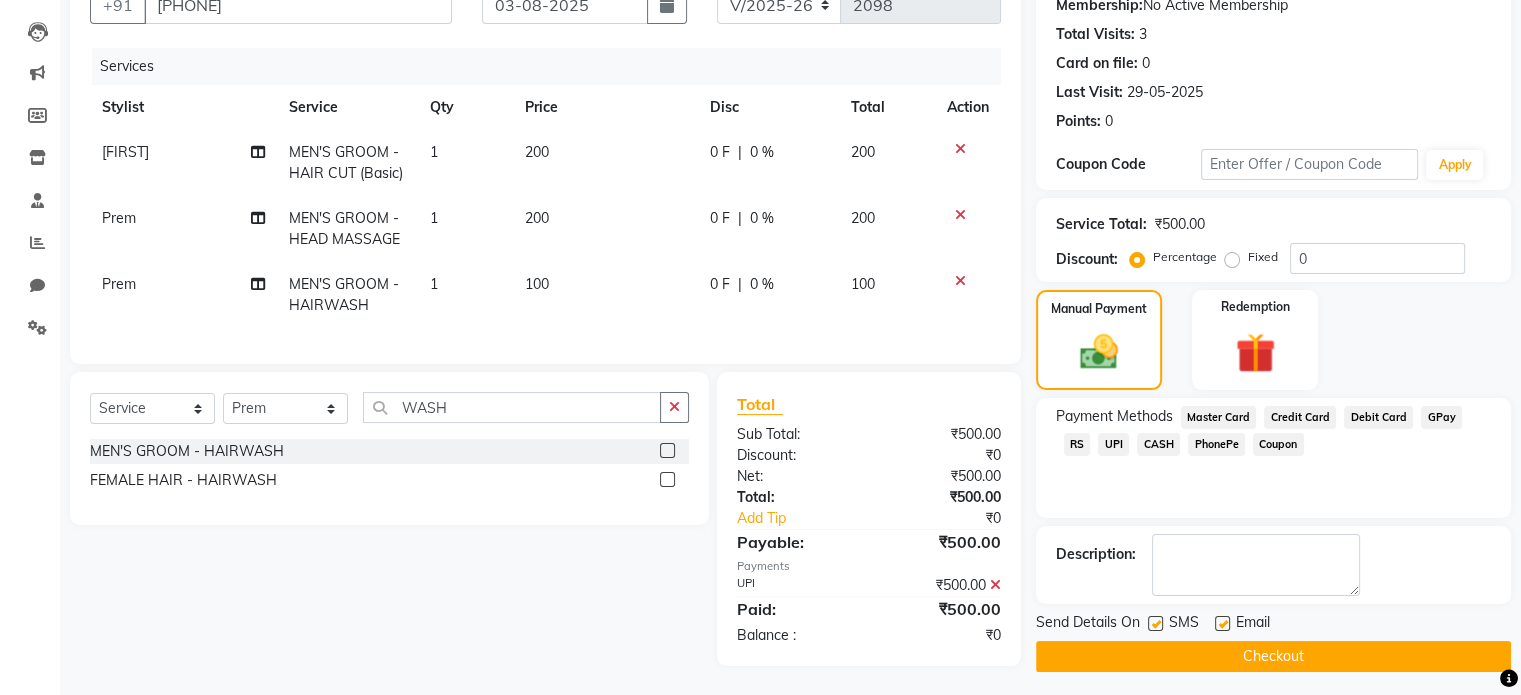 click on "Checkout" 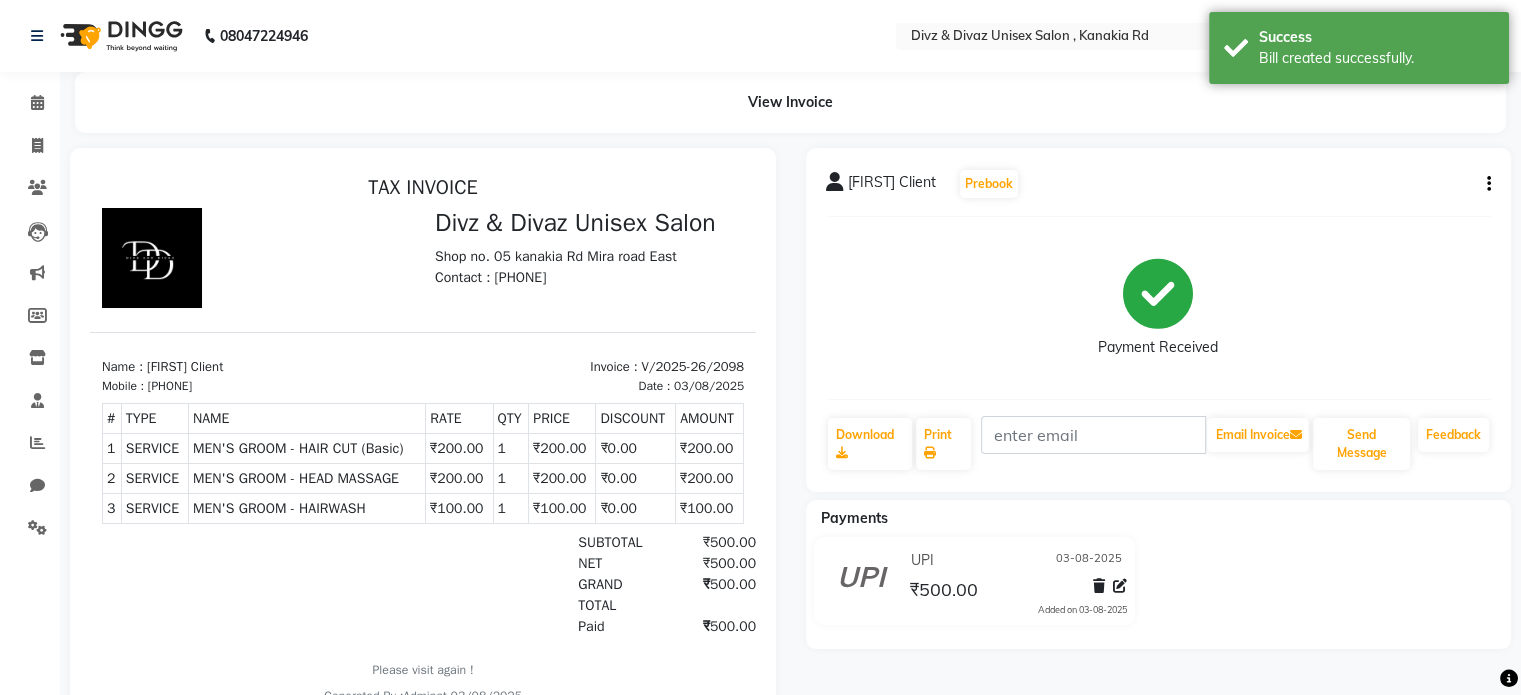 scroll, scrollTop: 0, scrollLeft: 0, axis: both 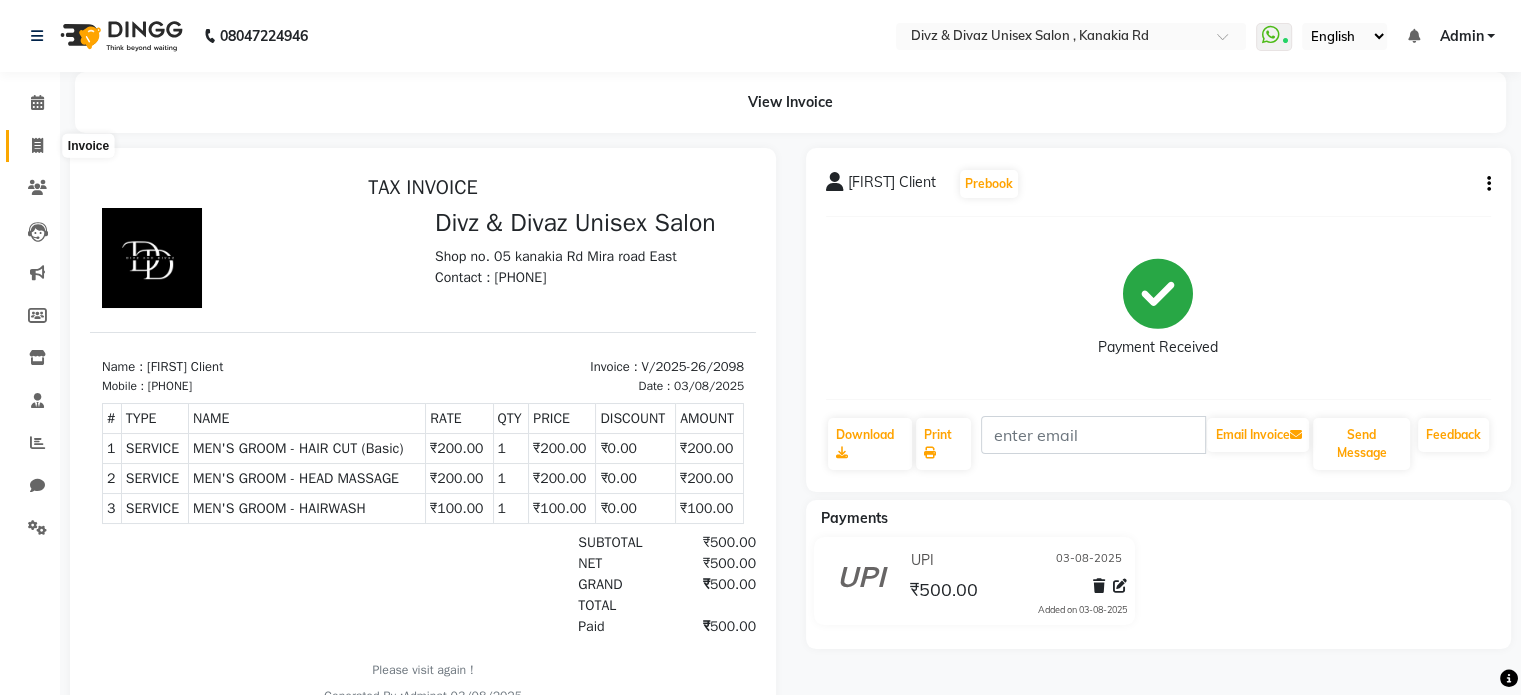 click 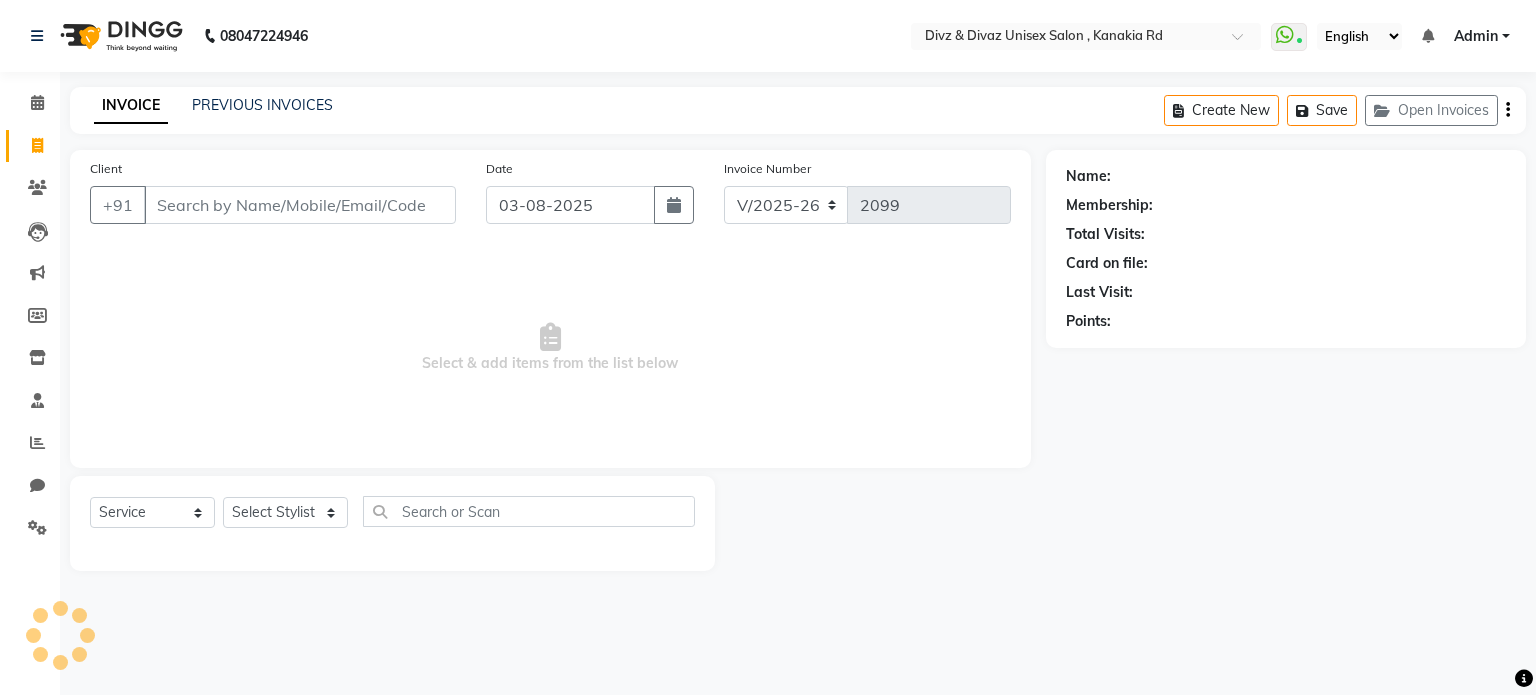 click 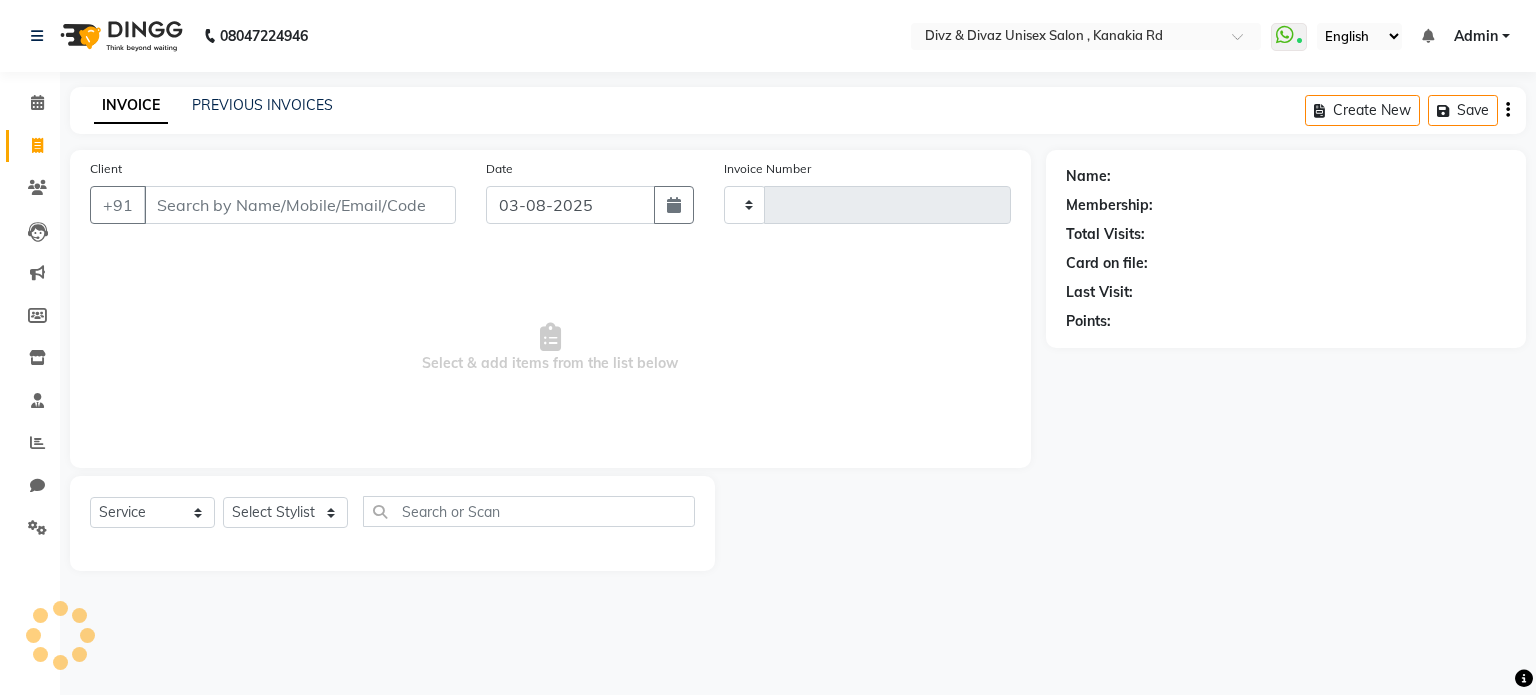 click 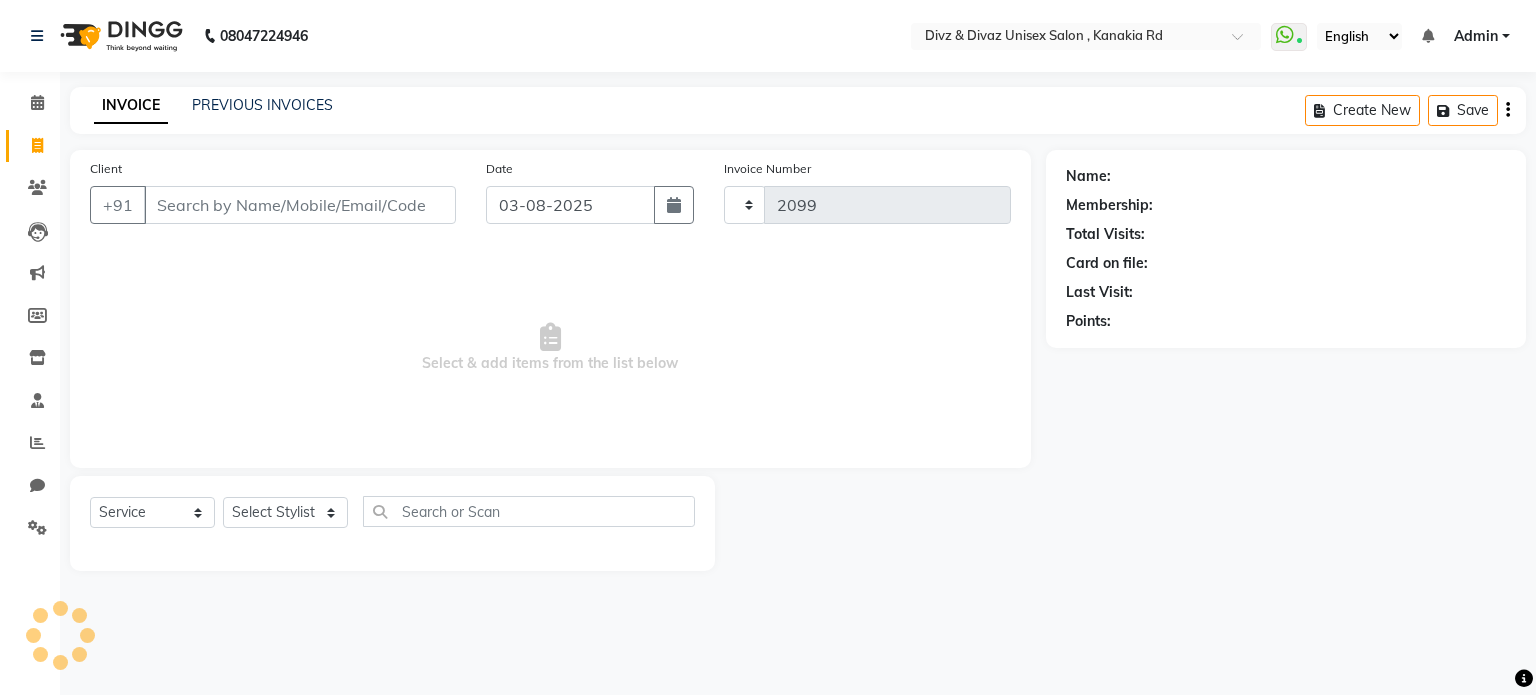 select on "service" 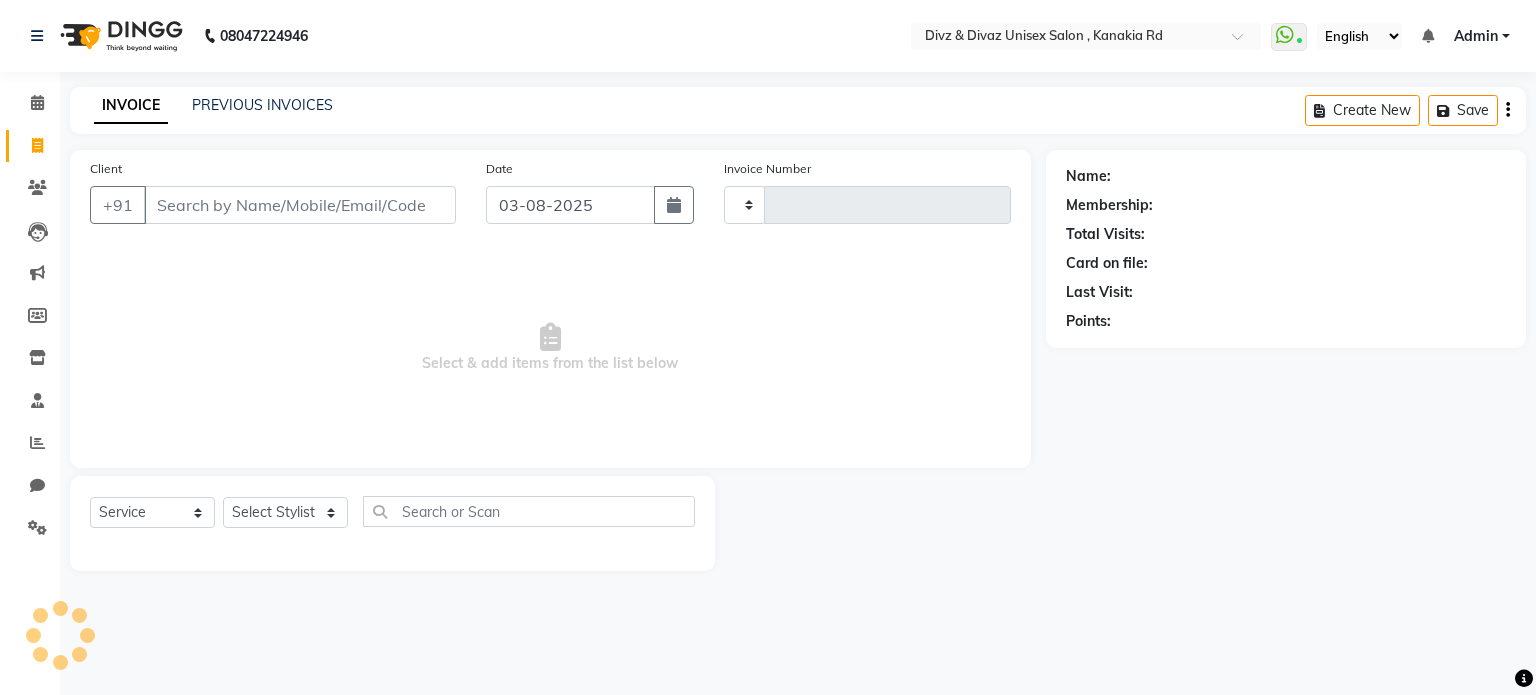 type on "s" 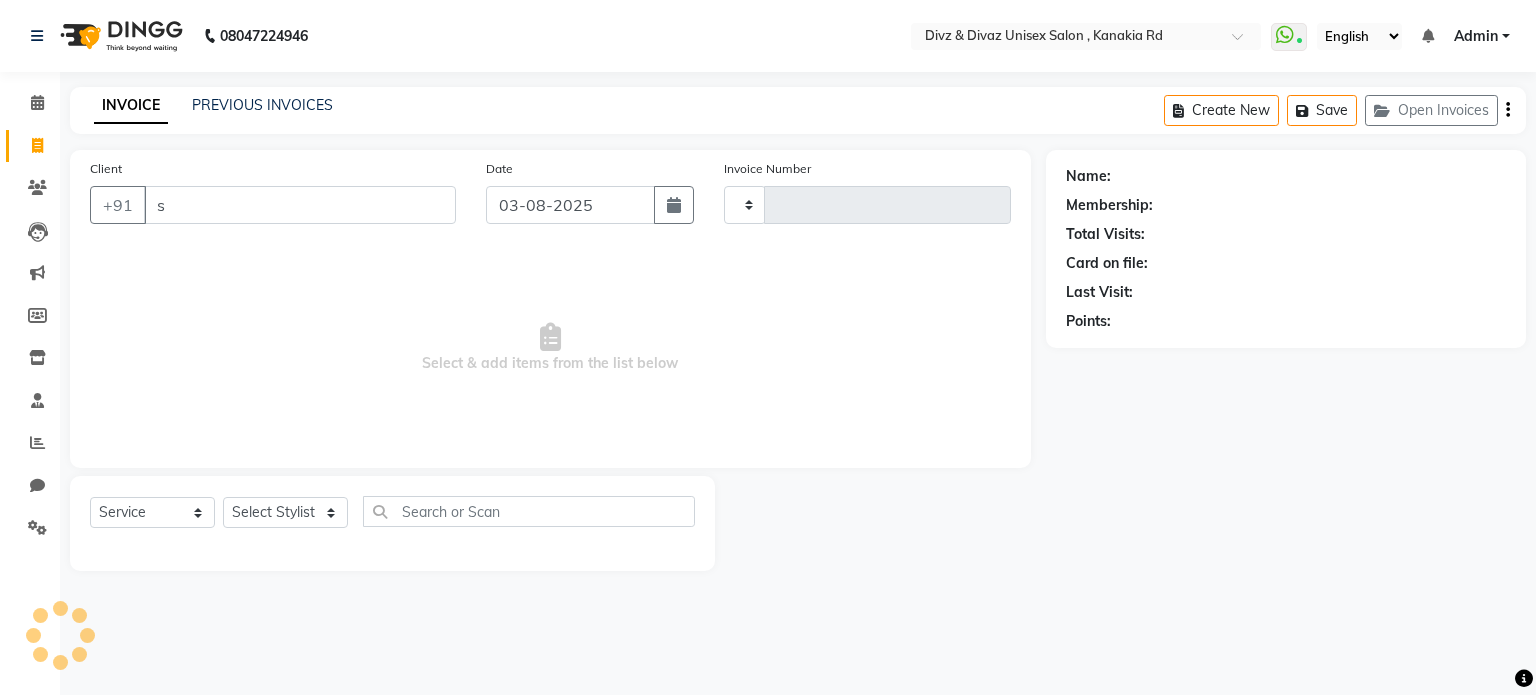 type on "2099" 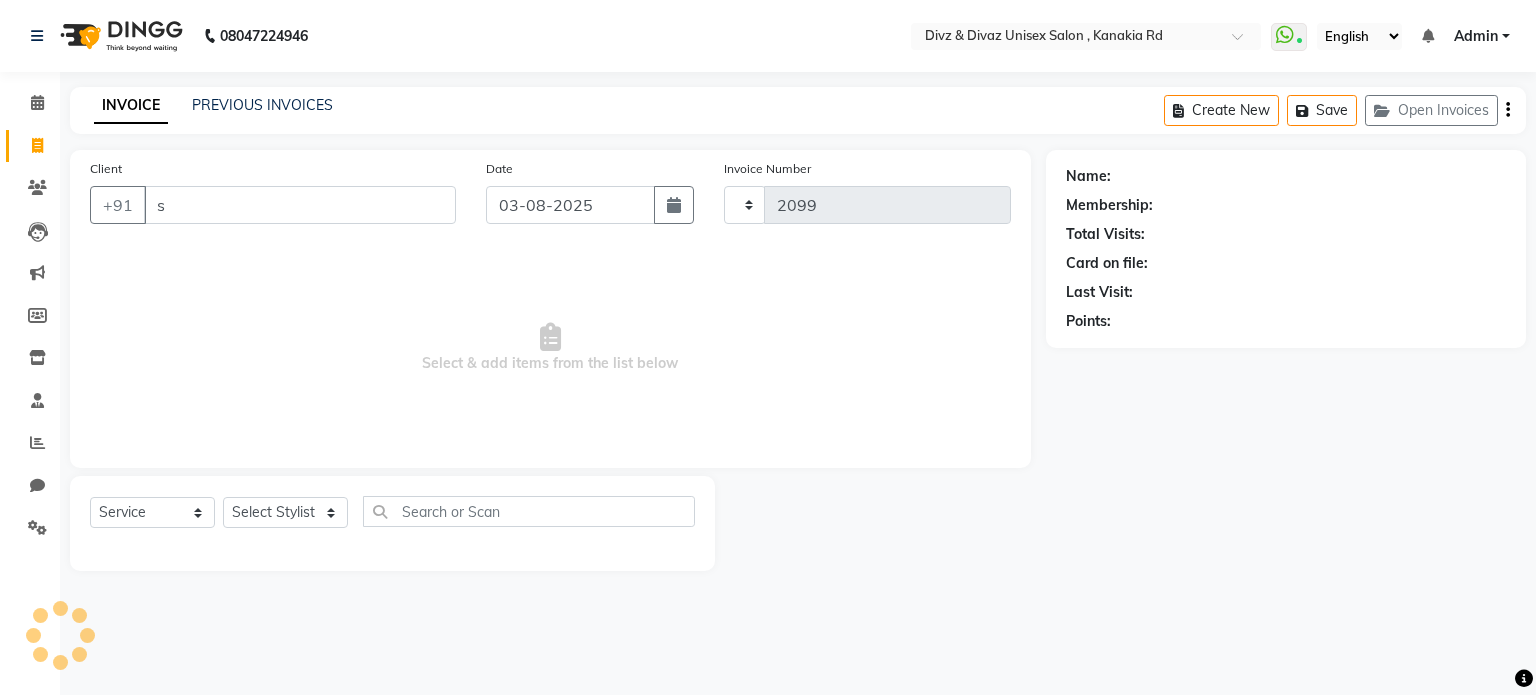 select on "7588" 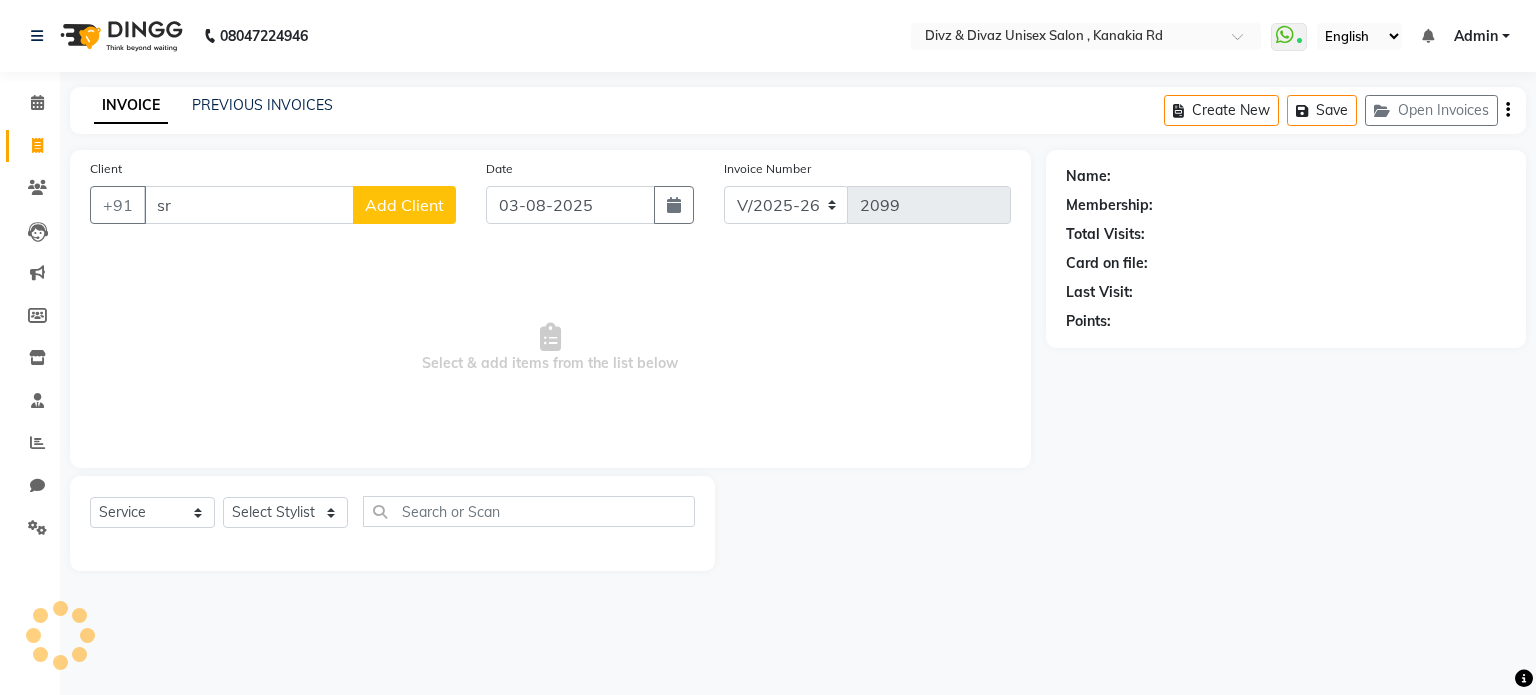 type on "s" 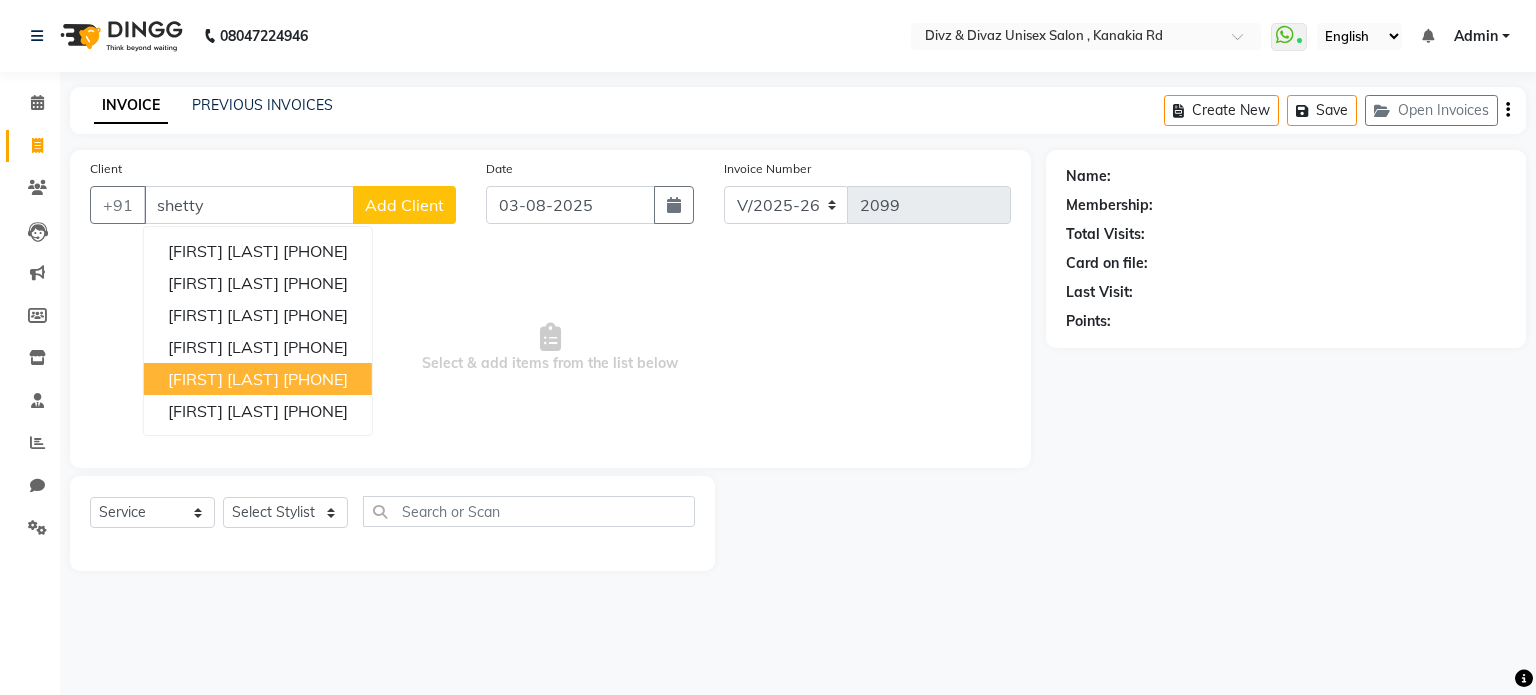 click on "[PHONE]" at bounding box center (315, 379) 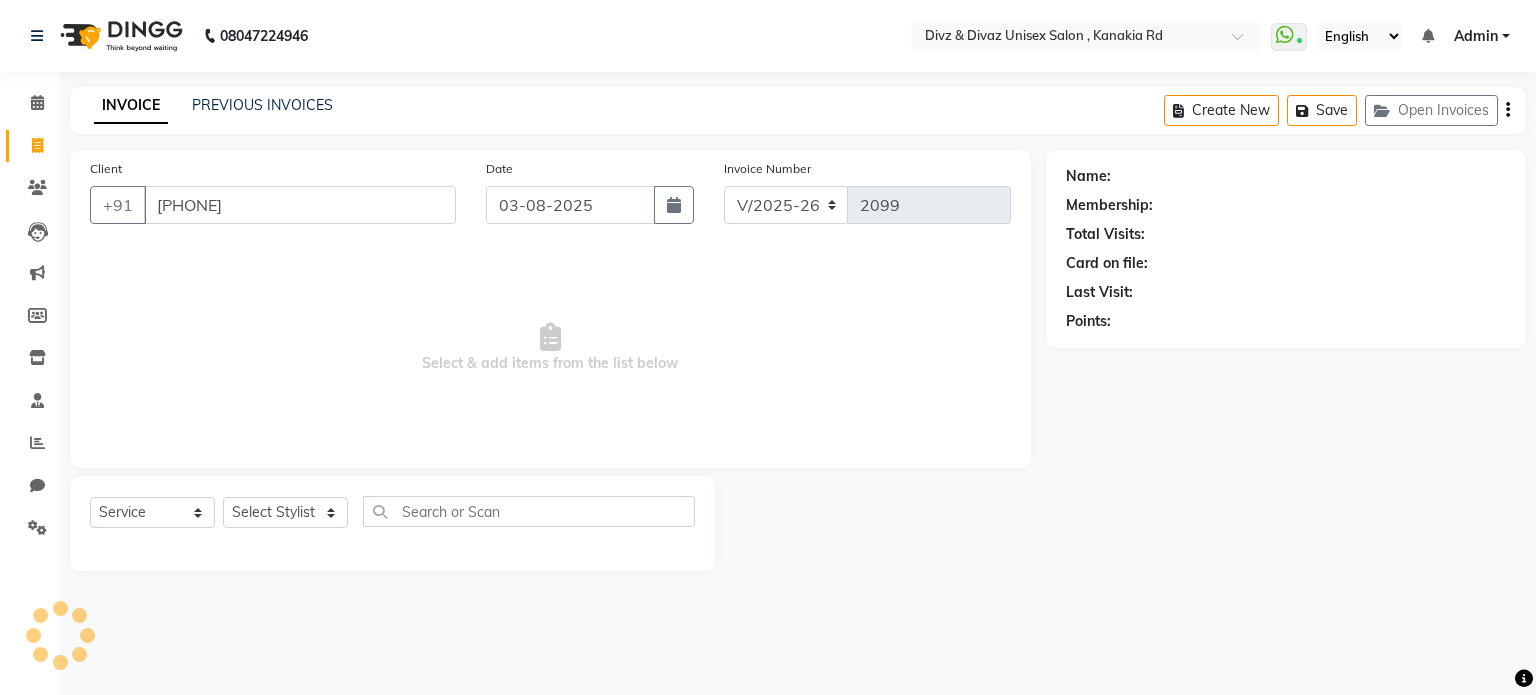 type on "[PHONE]" 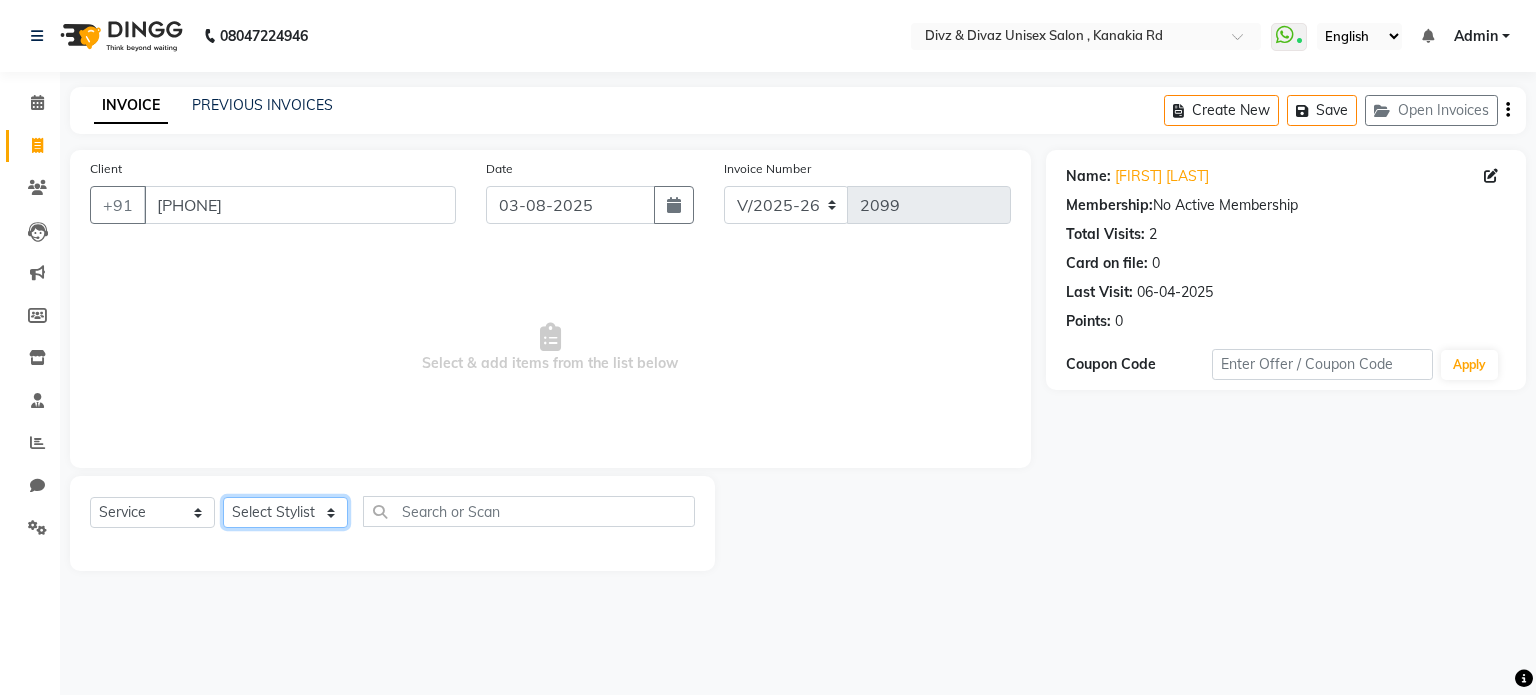 click on "Select Stylist [FIRST] [LAST] [FIRST] [FIRST] [FIRST]" 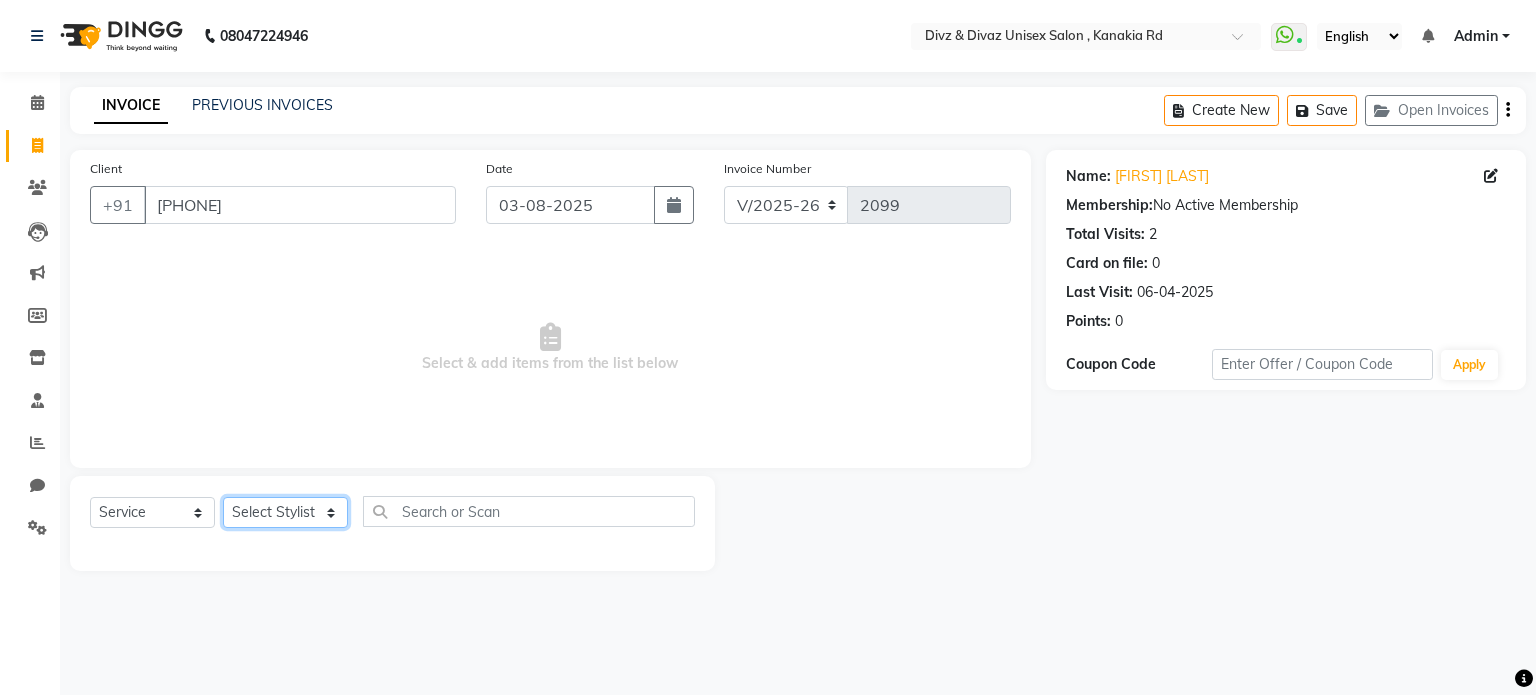 select on "67195" 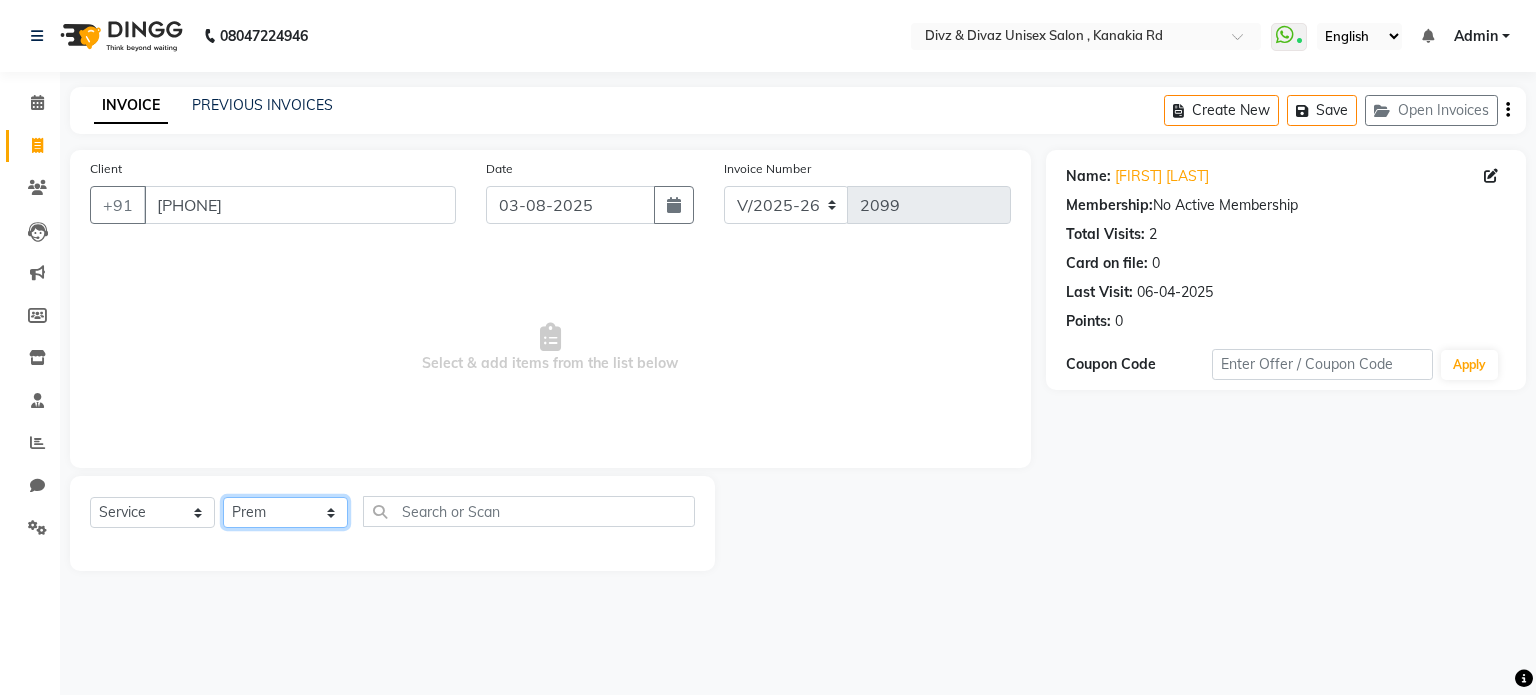 click on "Select Stylist [FIRST] [LAST] [FIRST] [FIRST] [FIRST]" 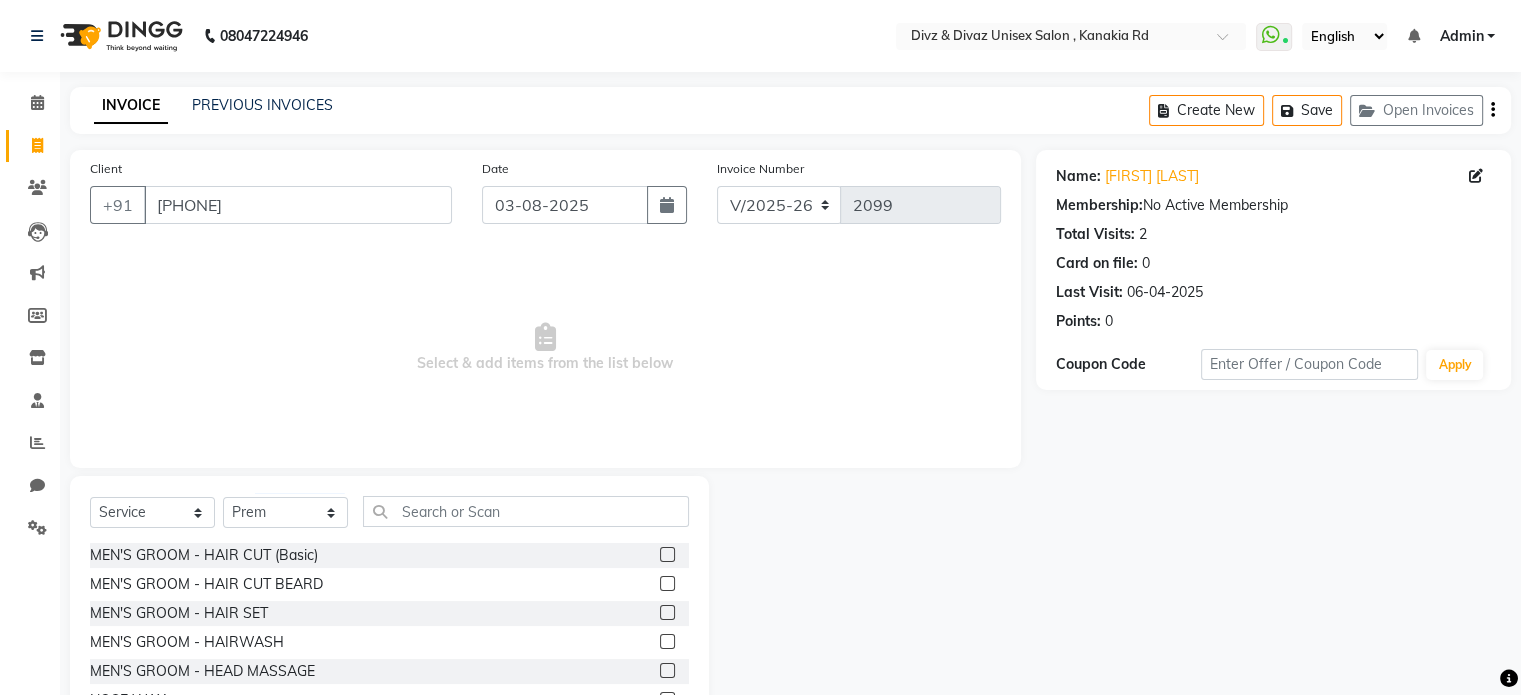 click 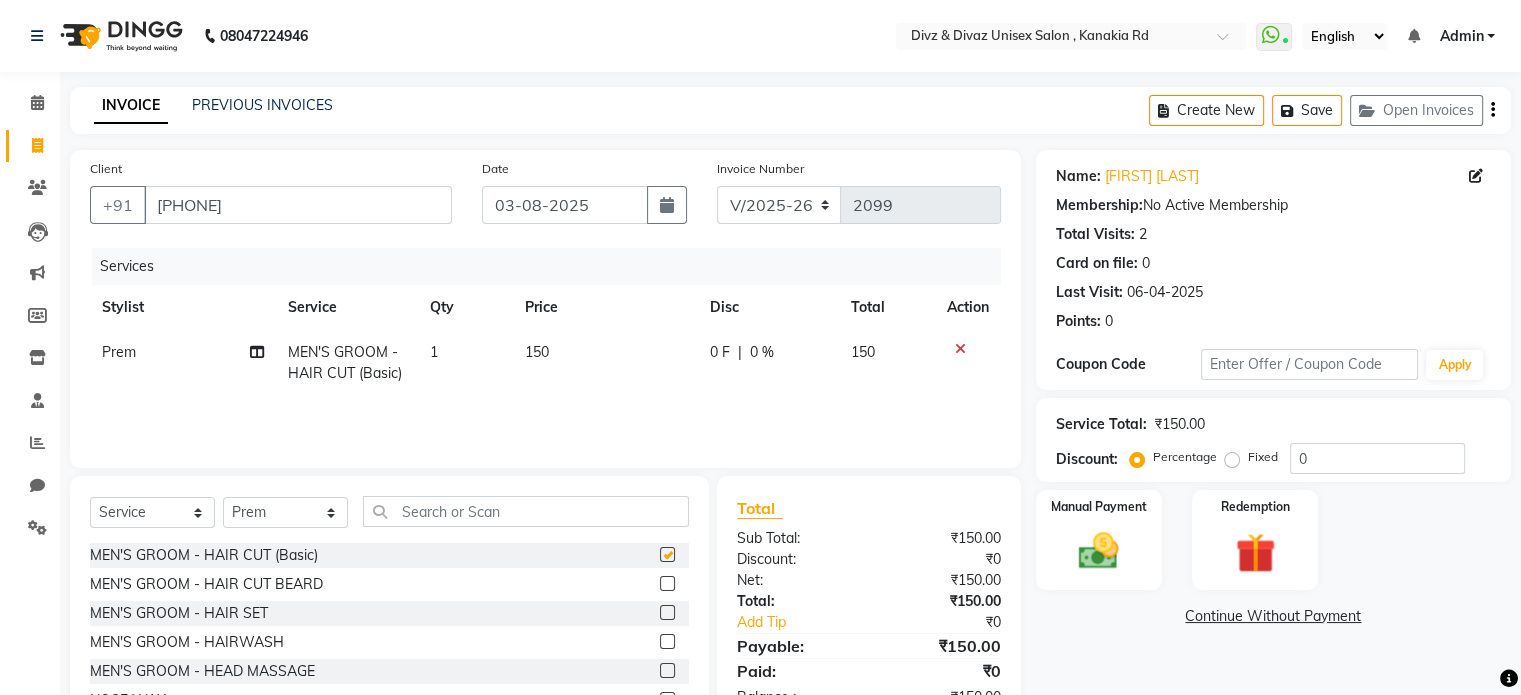 checkbox on "false" 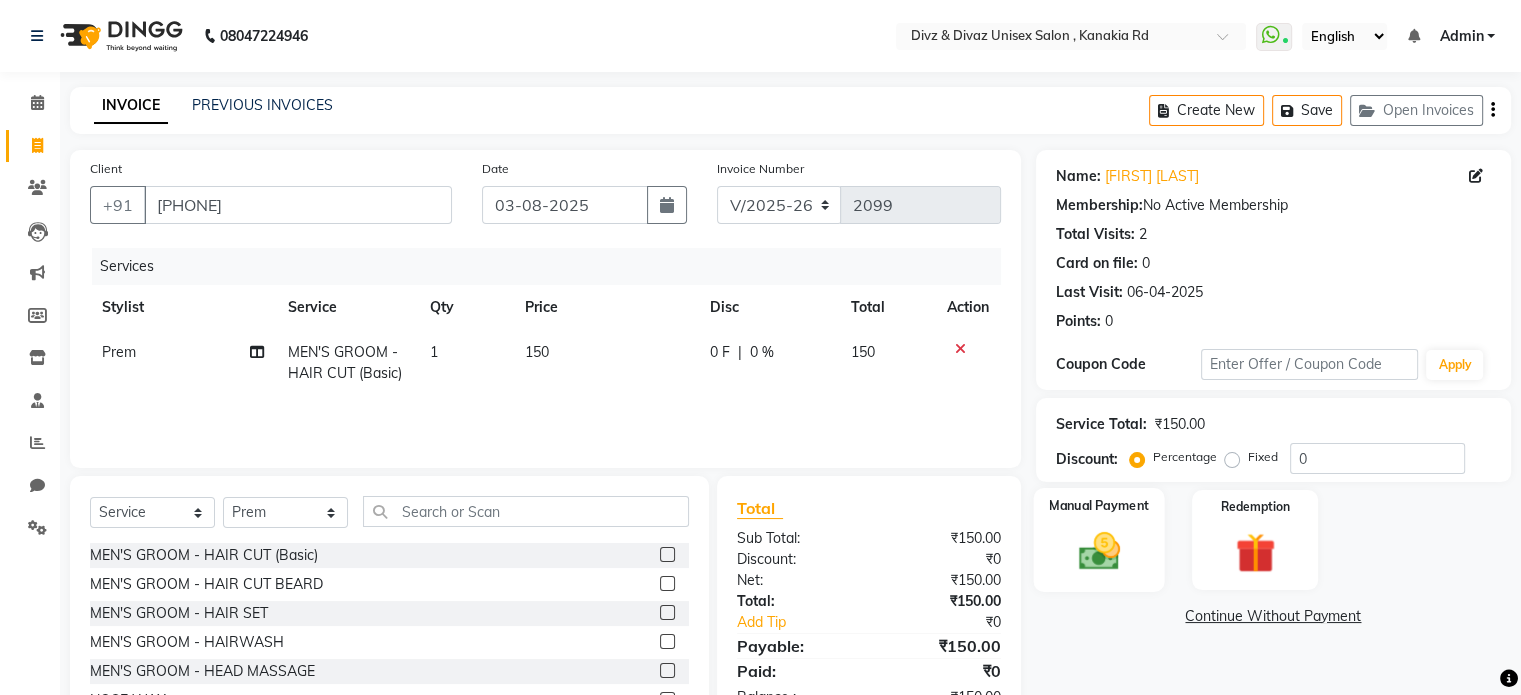 click on "Manual Payment" 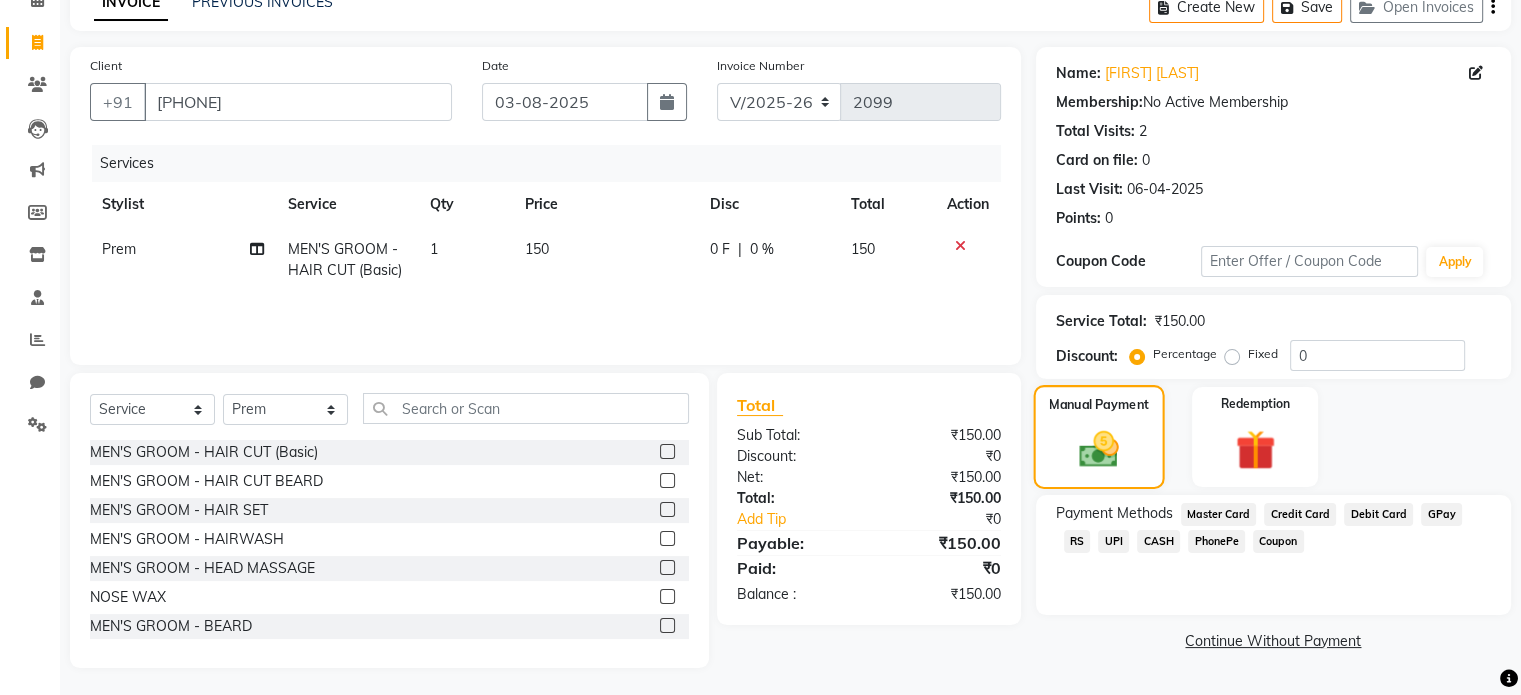 scroll, scrollTop: 106, scrollLeft: 0, axis: vertical 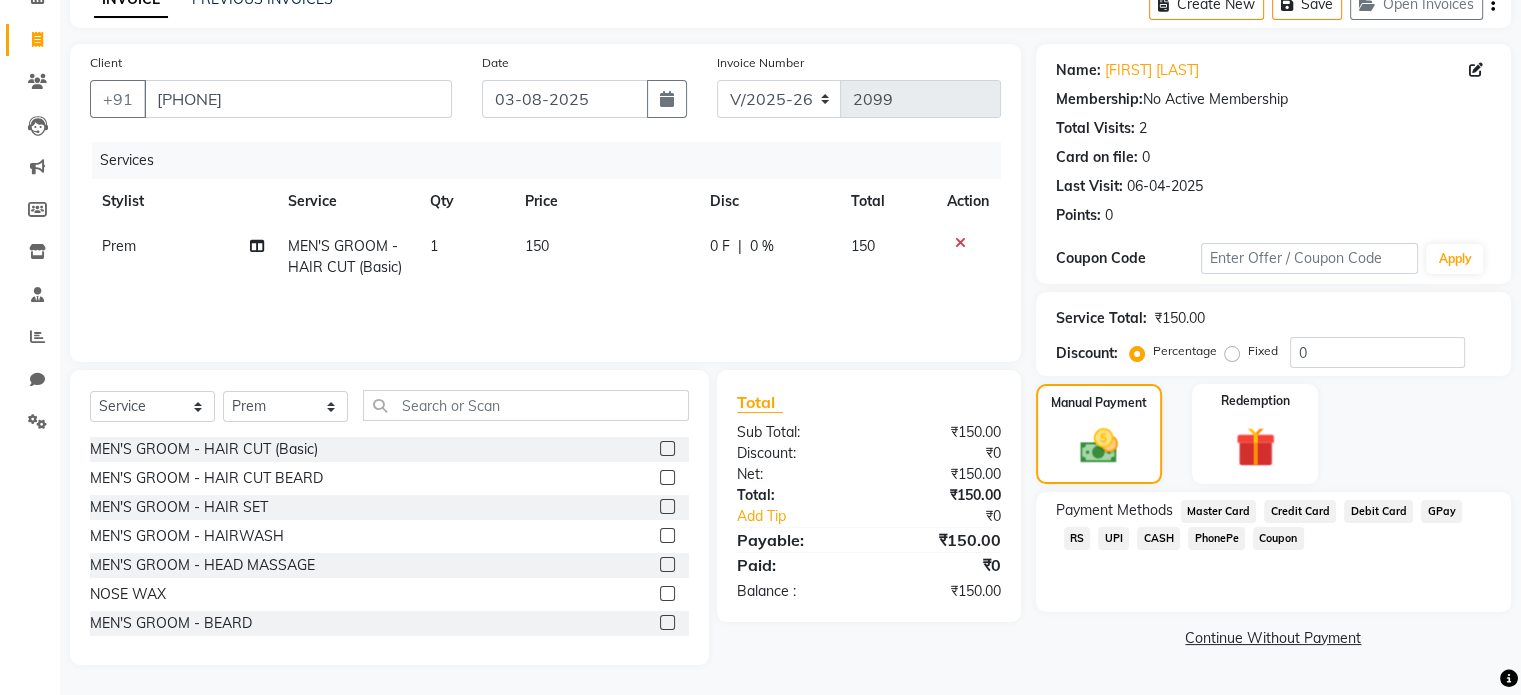 click on "UPI" 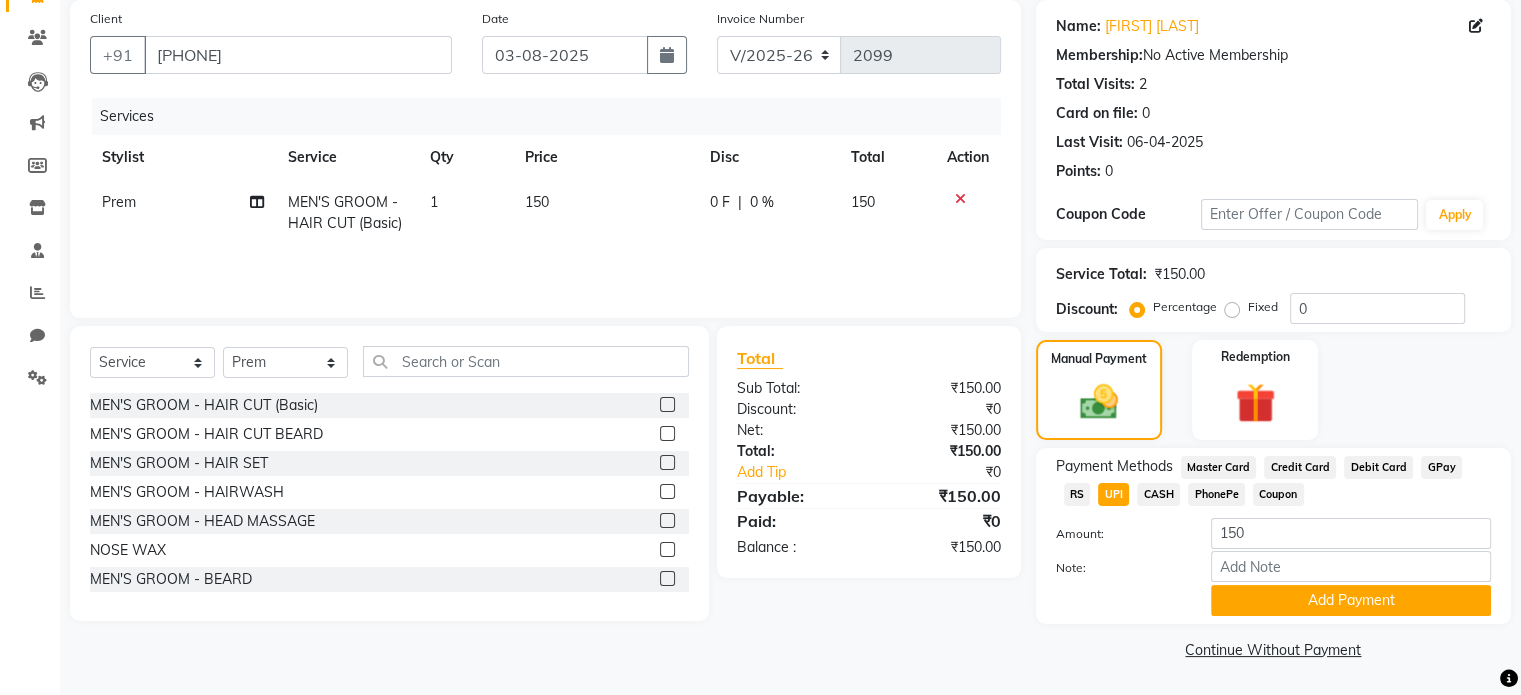 scroll, scrollTop: 152, scrollLeft: 0, axis: vertical 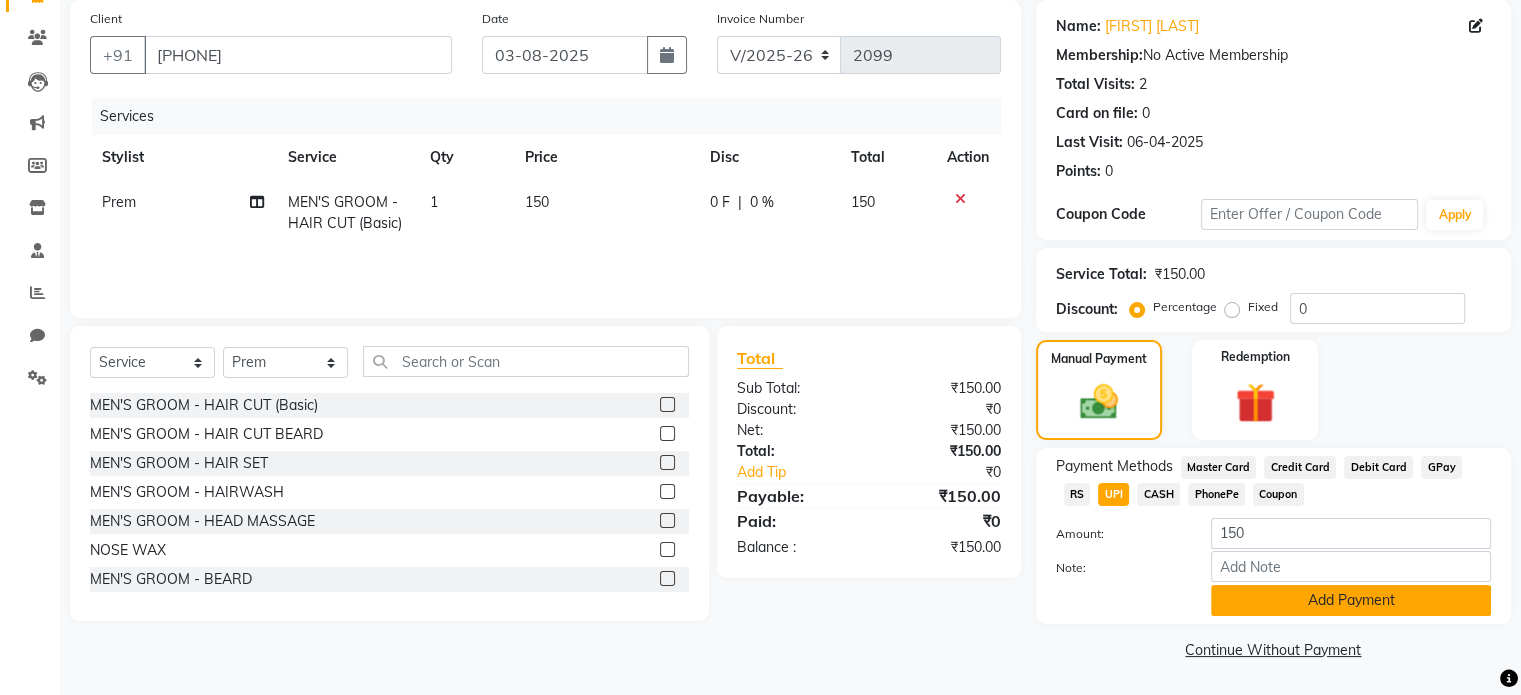type 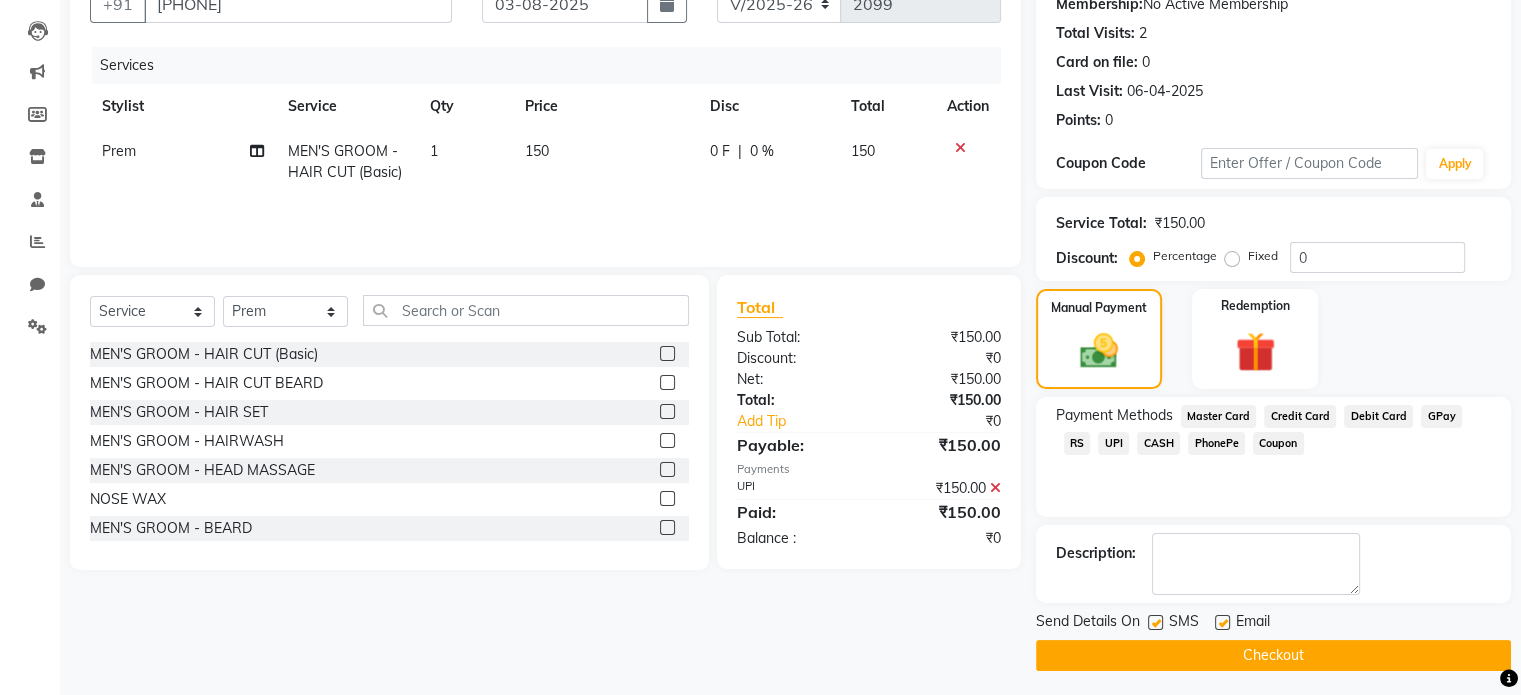 scroll, scrollTop: 205, scrollLeft: 0, axis: vertical 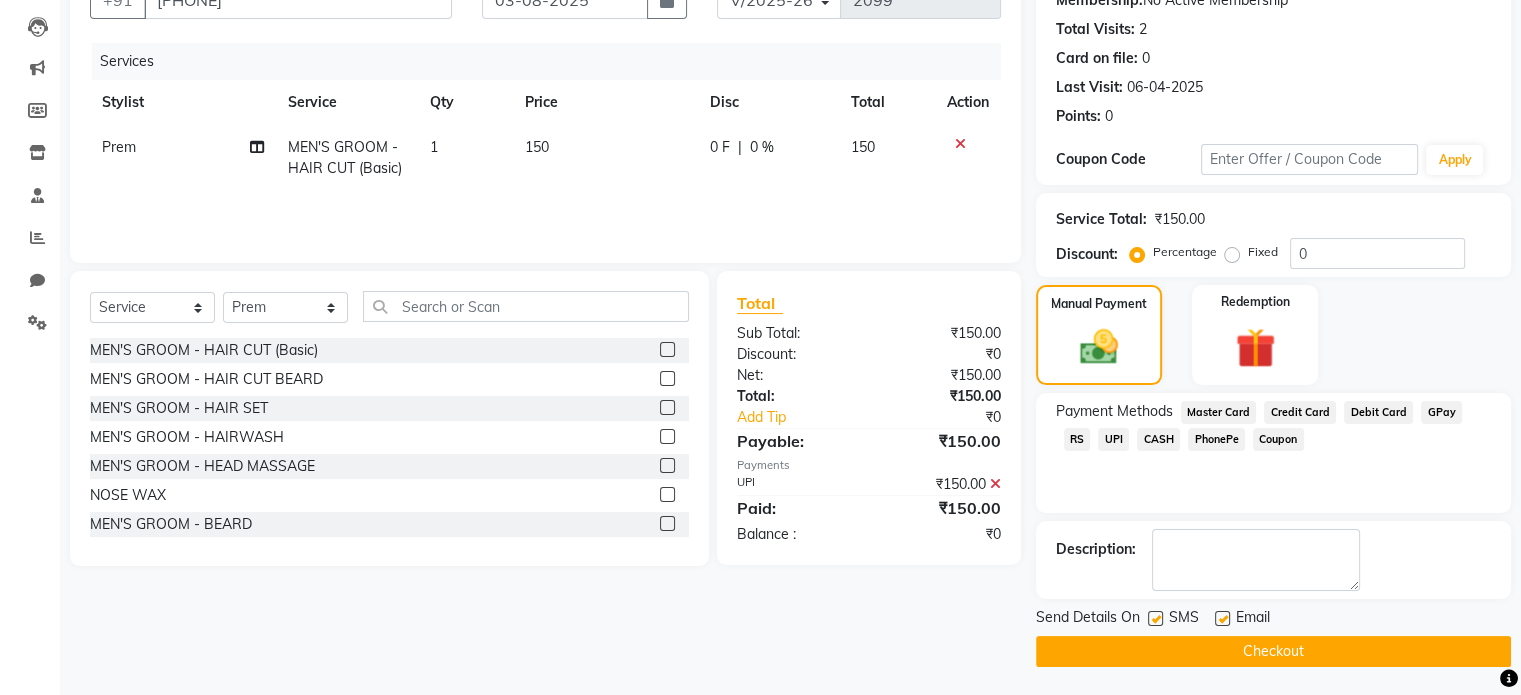 click on "Checkout" 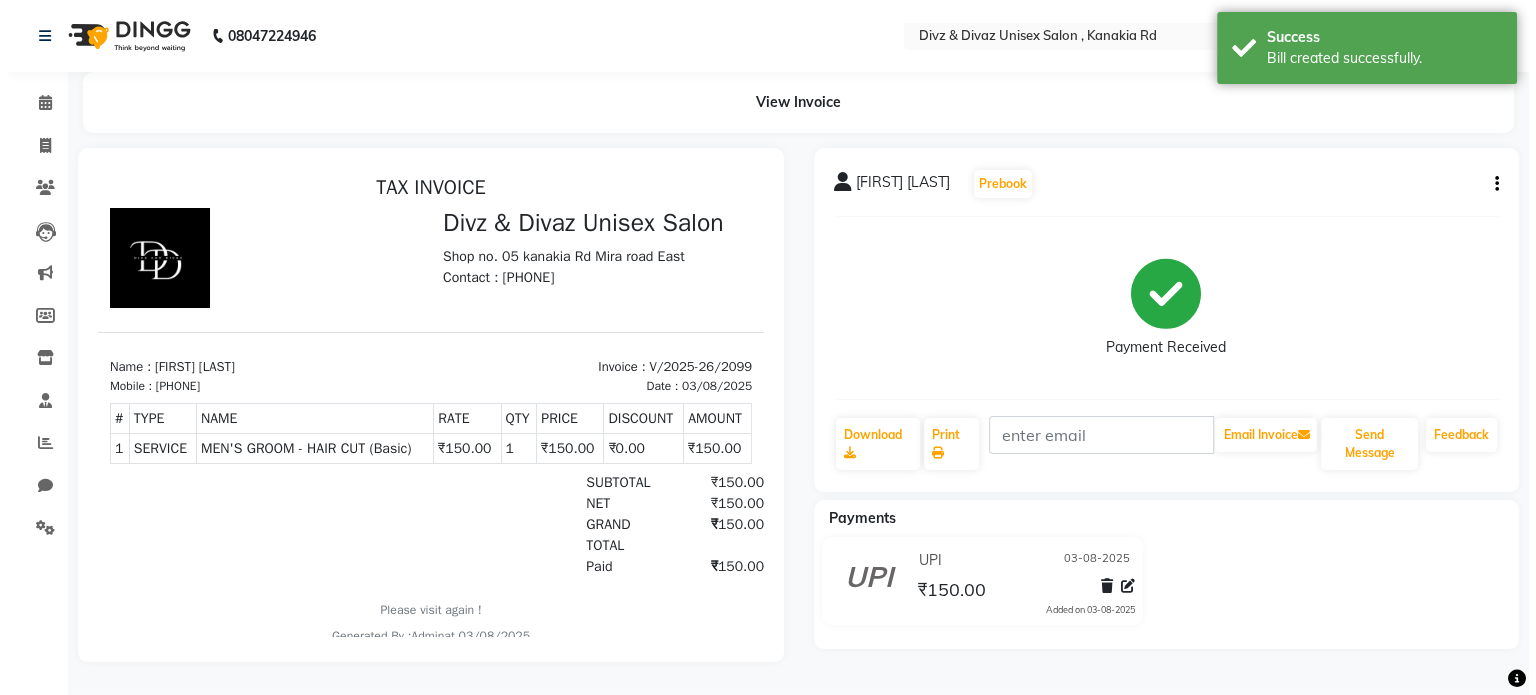 scroll, scrollTop: 0, scrollLeft: 0, axis: both 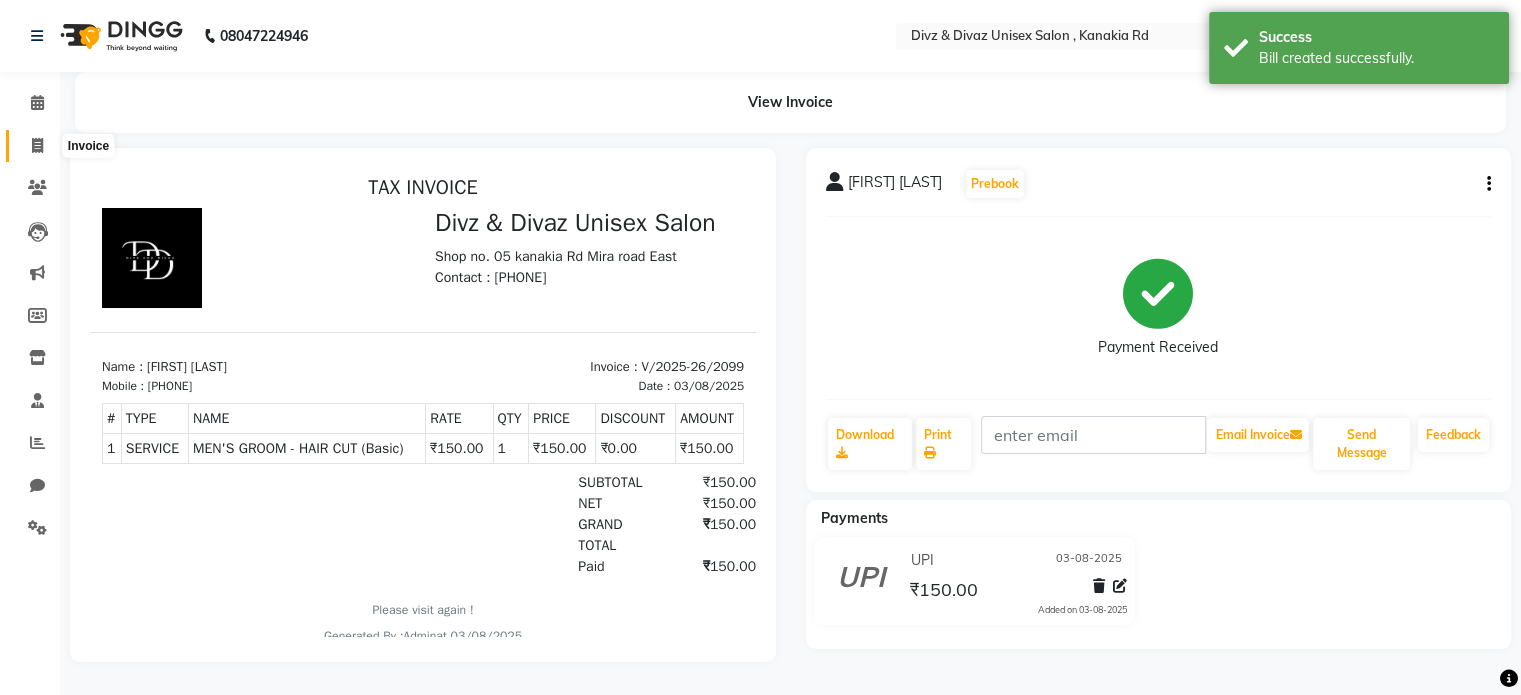 click 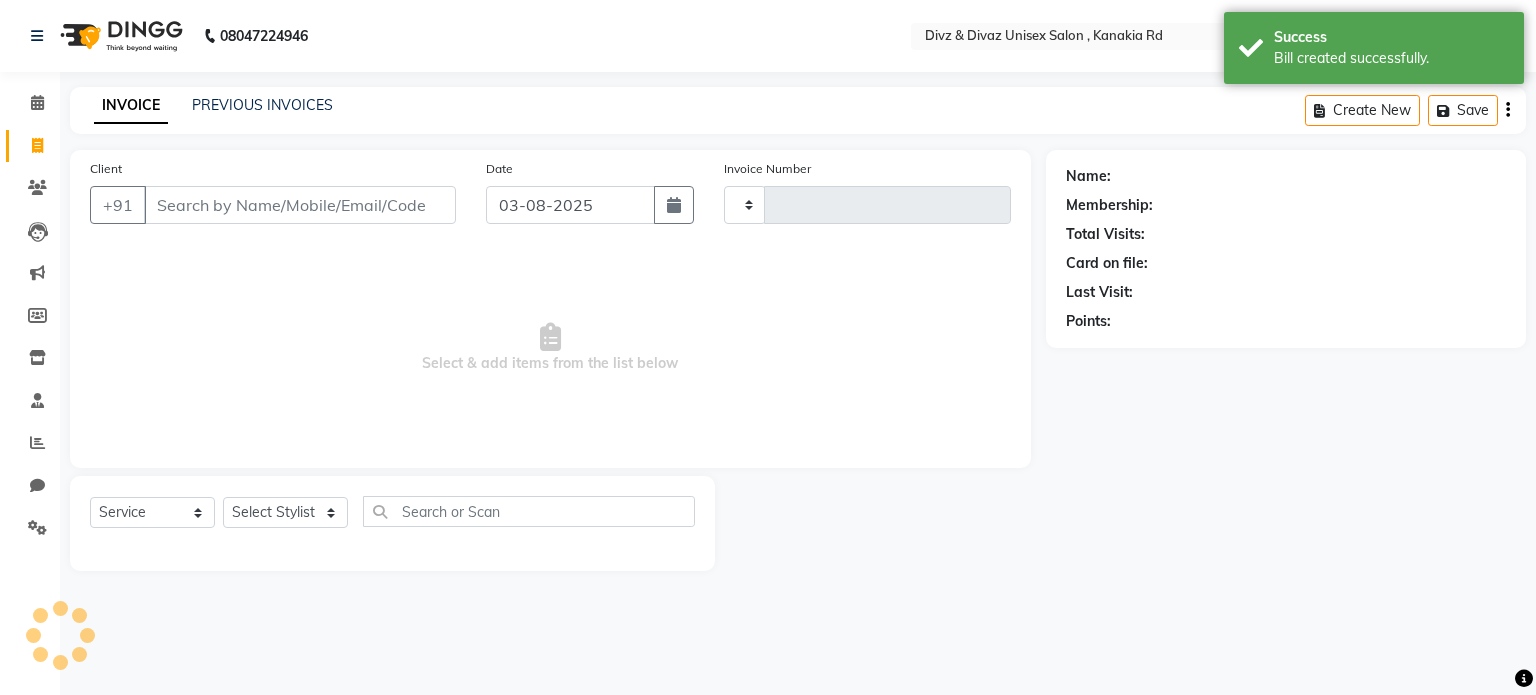 type on "2100" 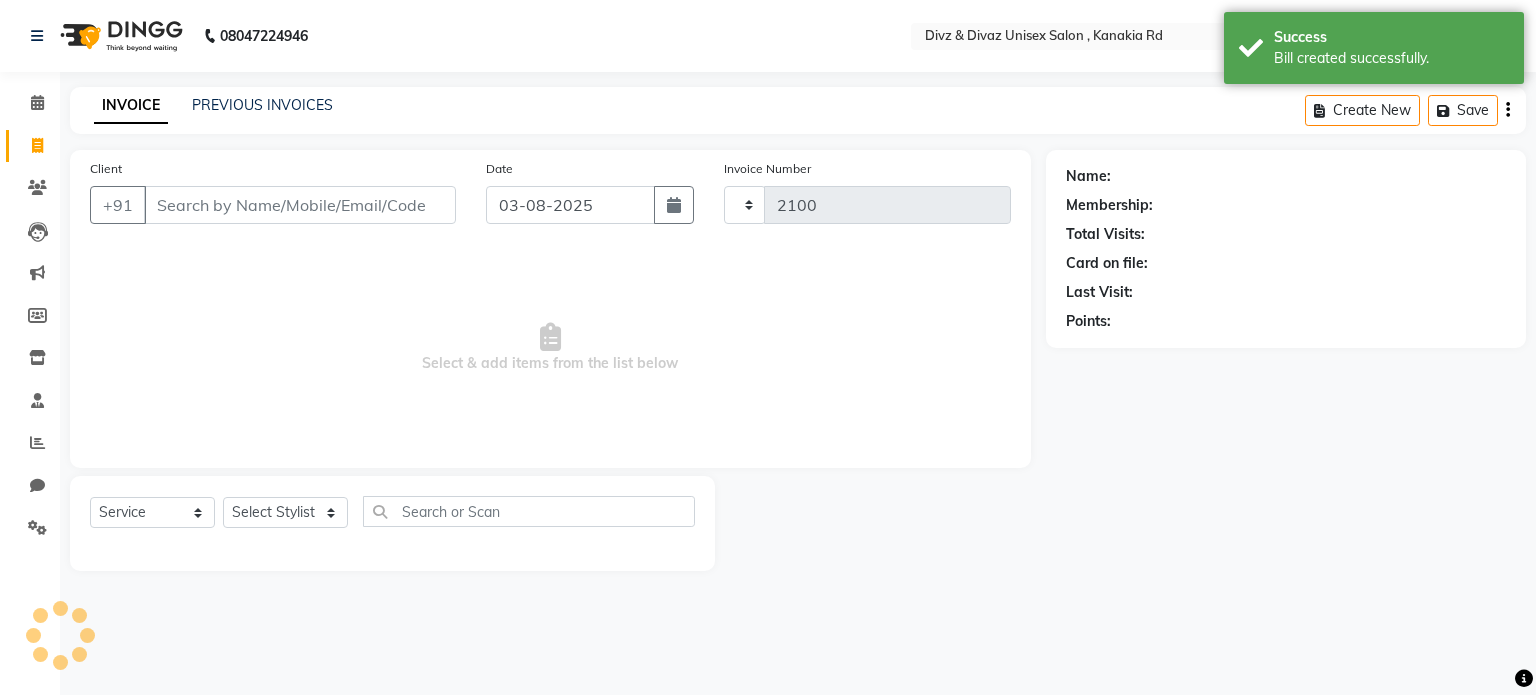 select on "7588" 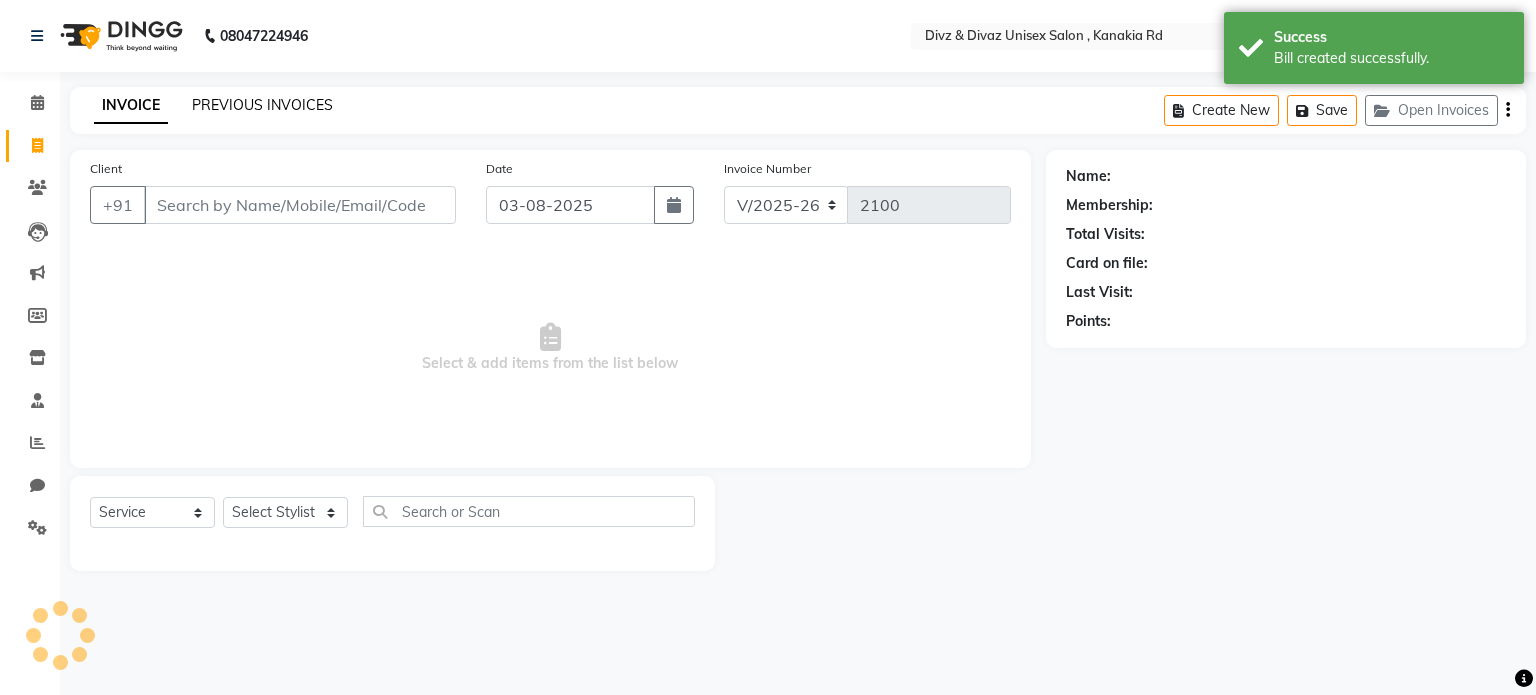 click on "PREVIOUS INVOICES" 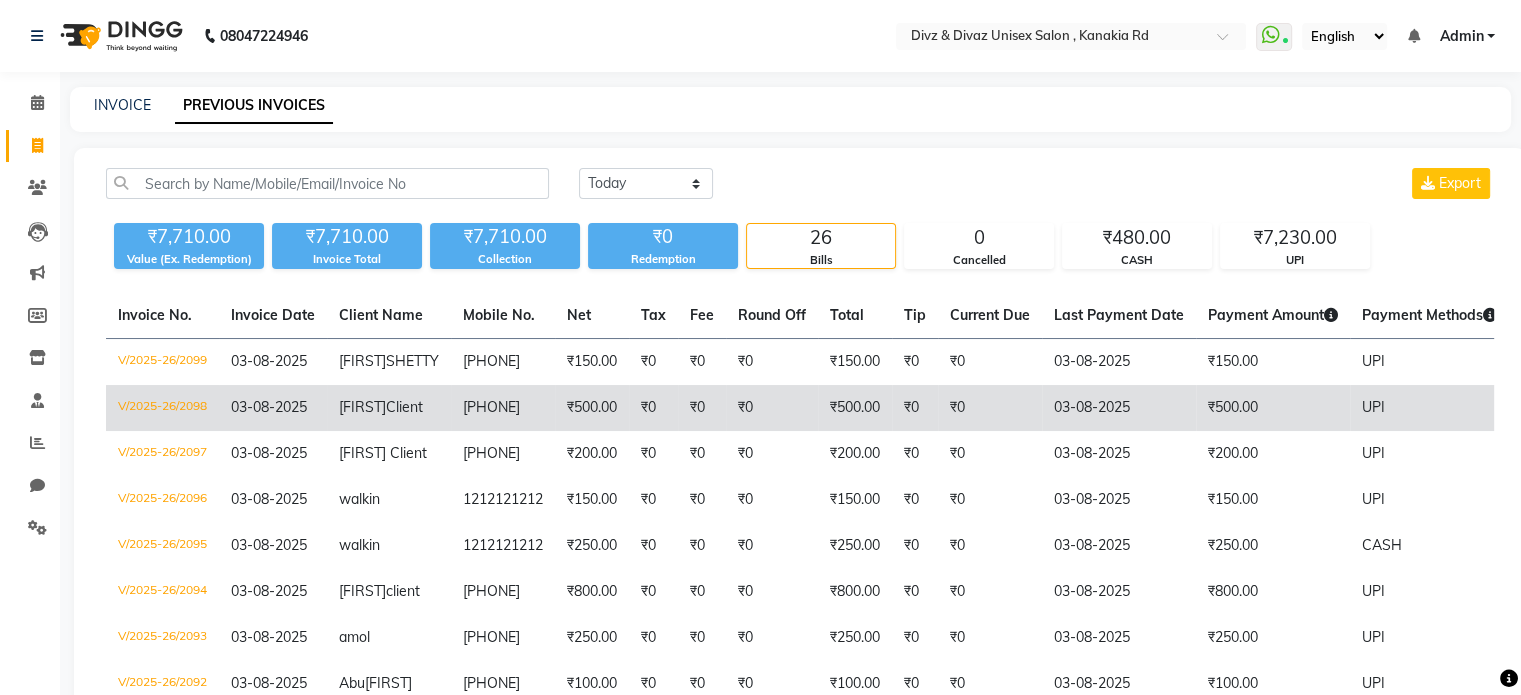 click on "03-08-2025" 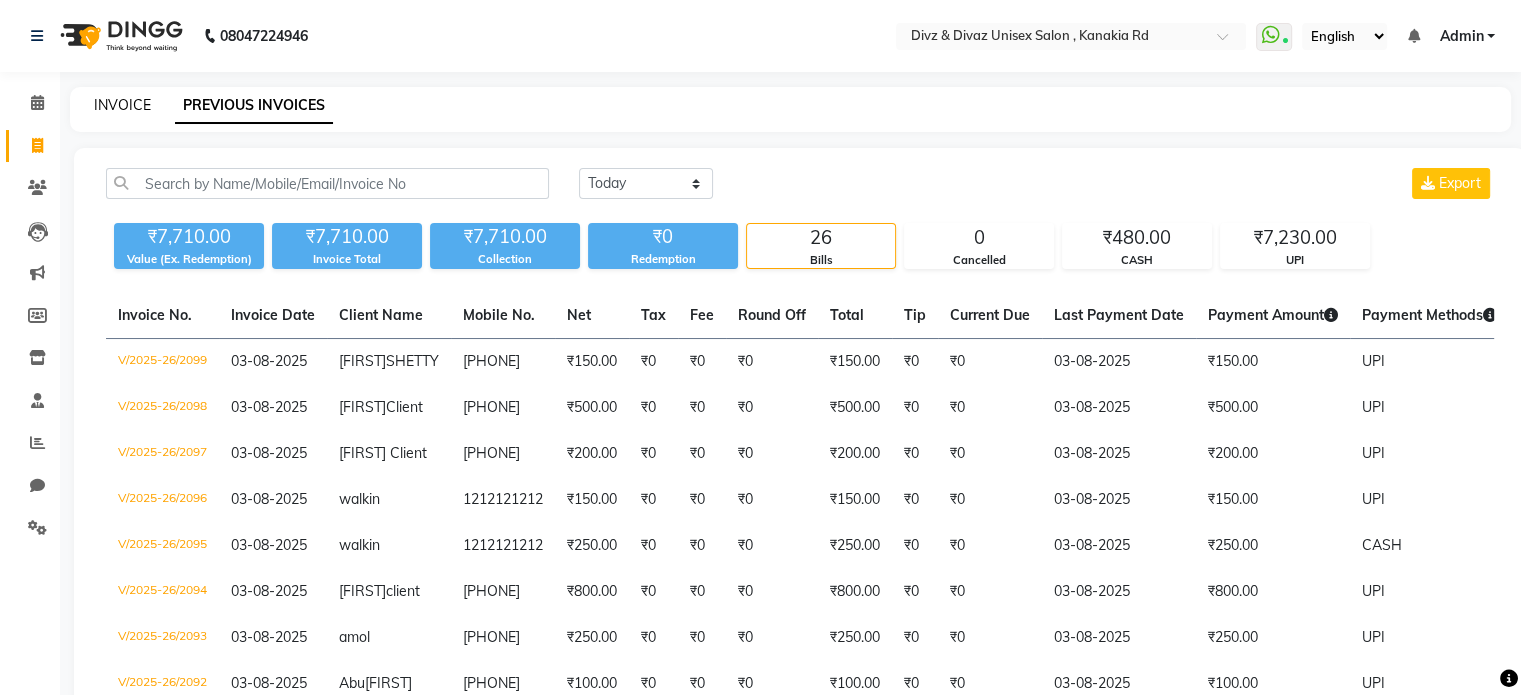 click on "INVOICE" 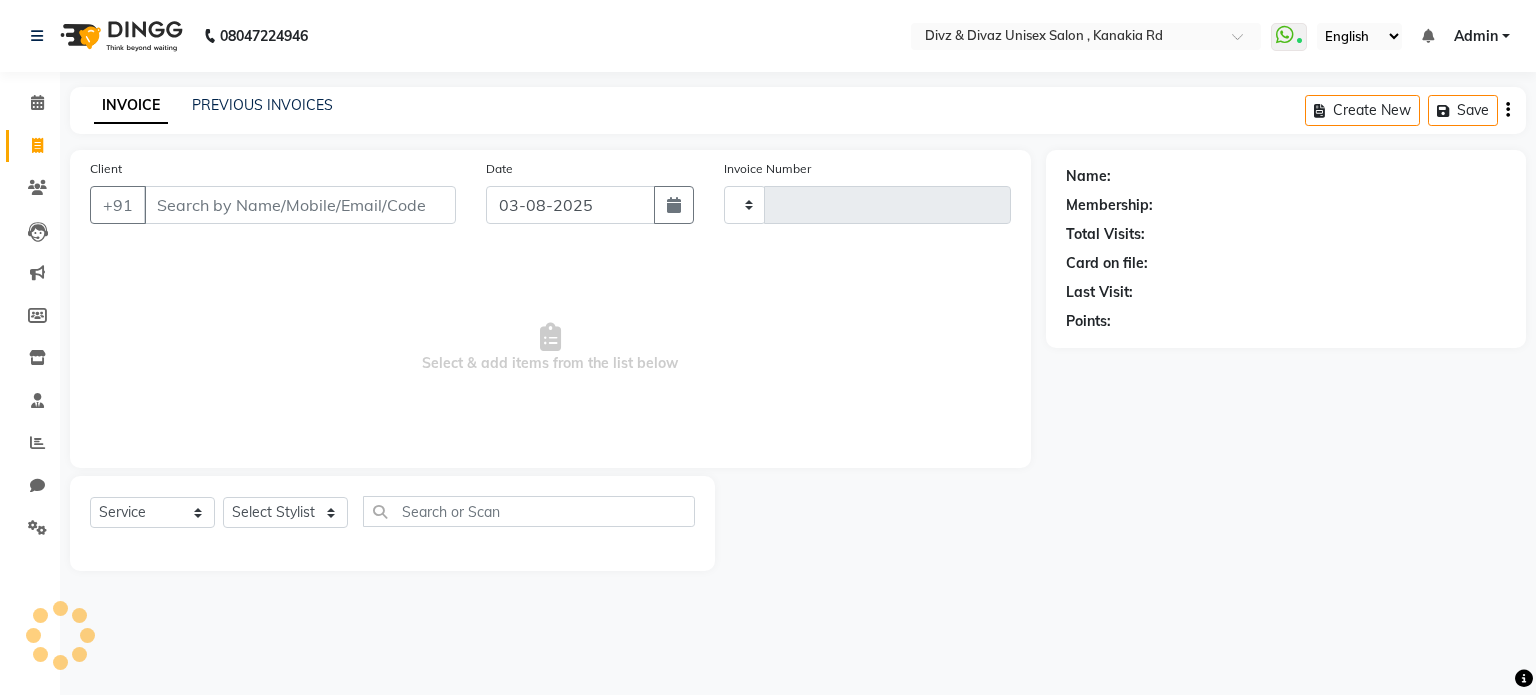 type on "2100" 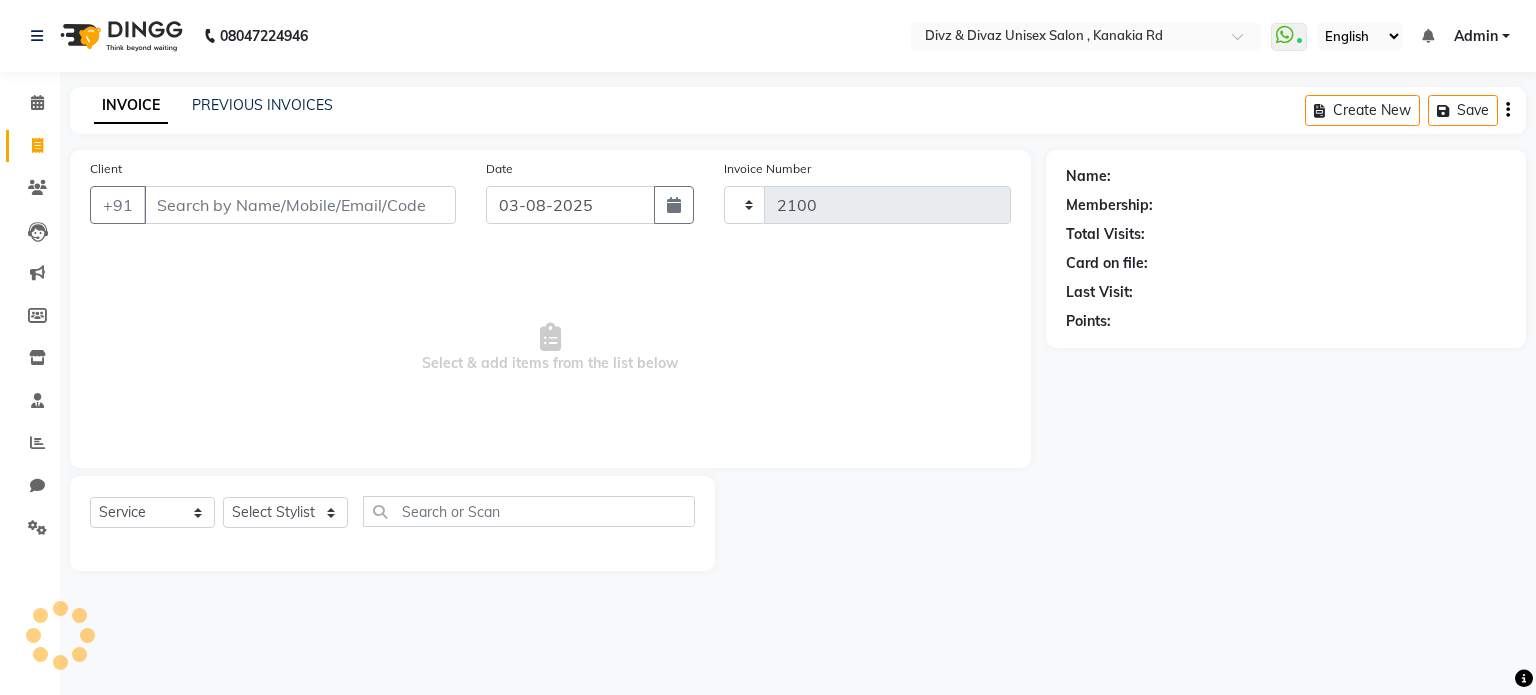 select on "7588" 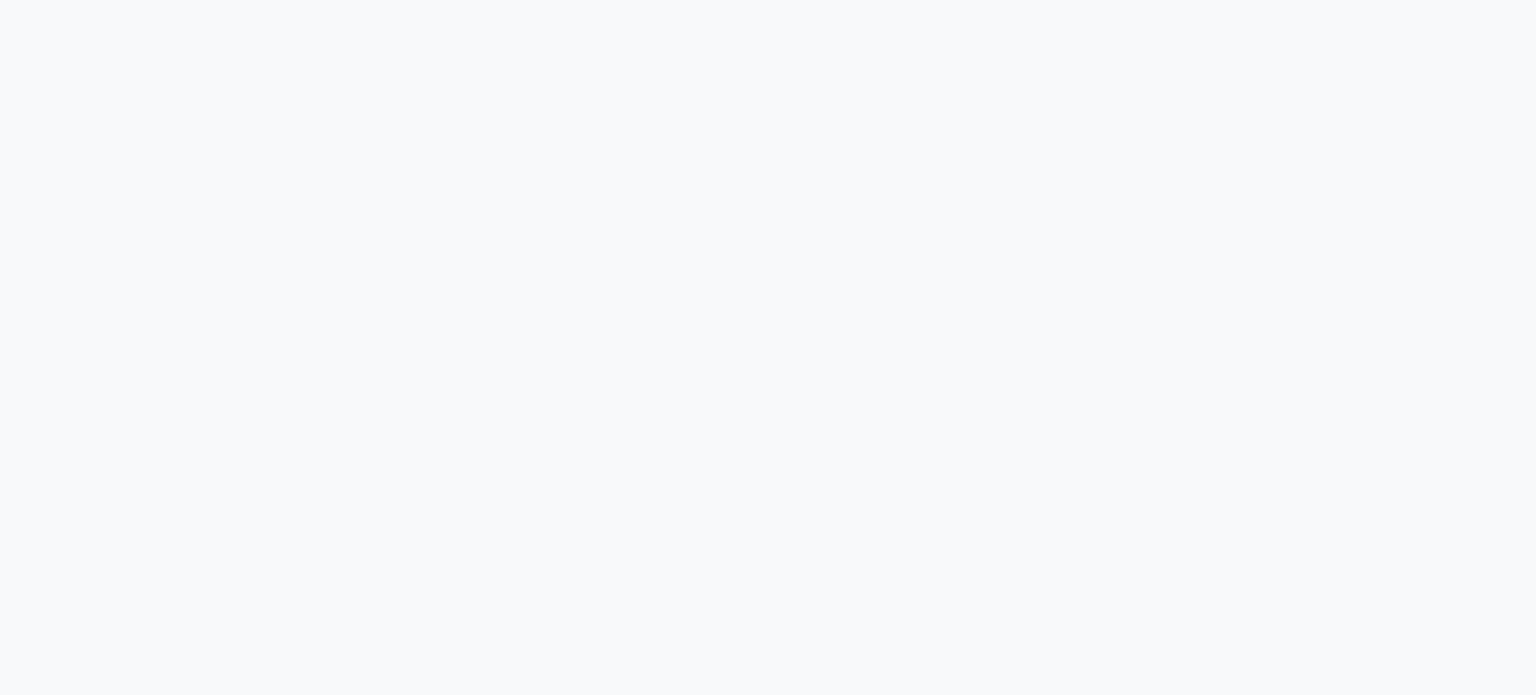 scroll, scrollTop: 0, scrollLeft: 0, axis: both 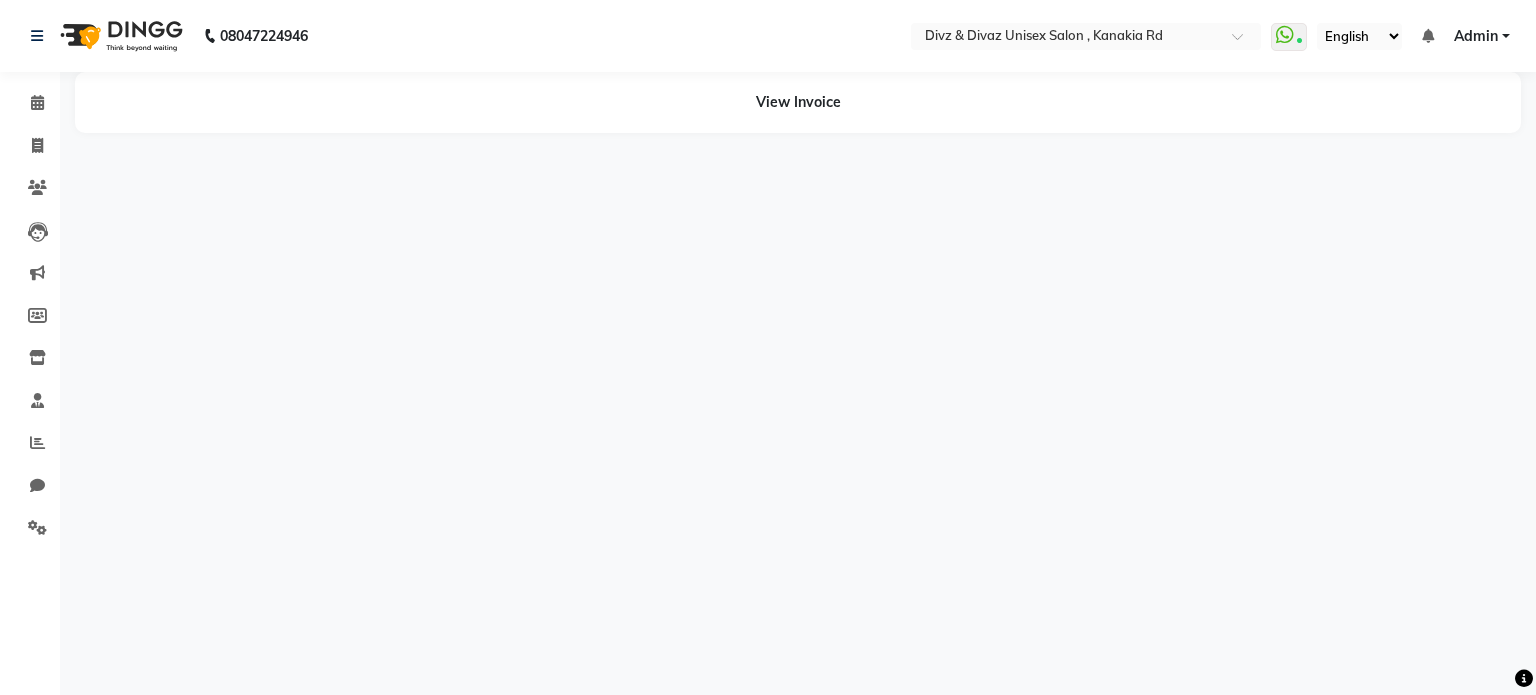 select on "en" 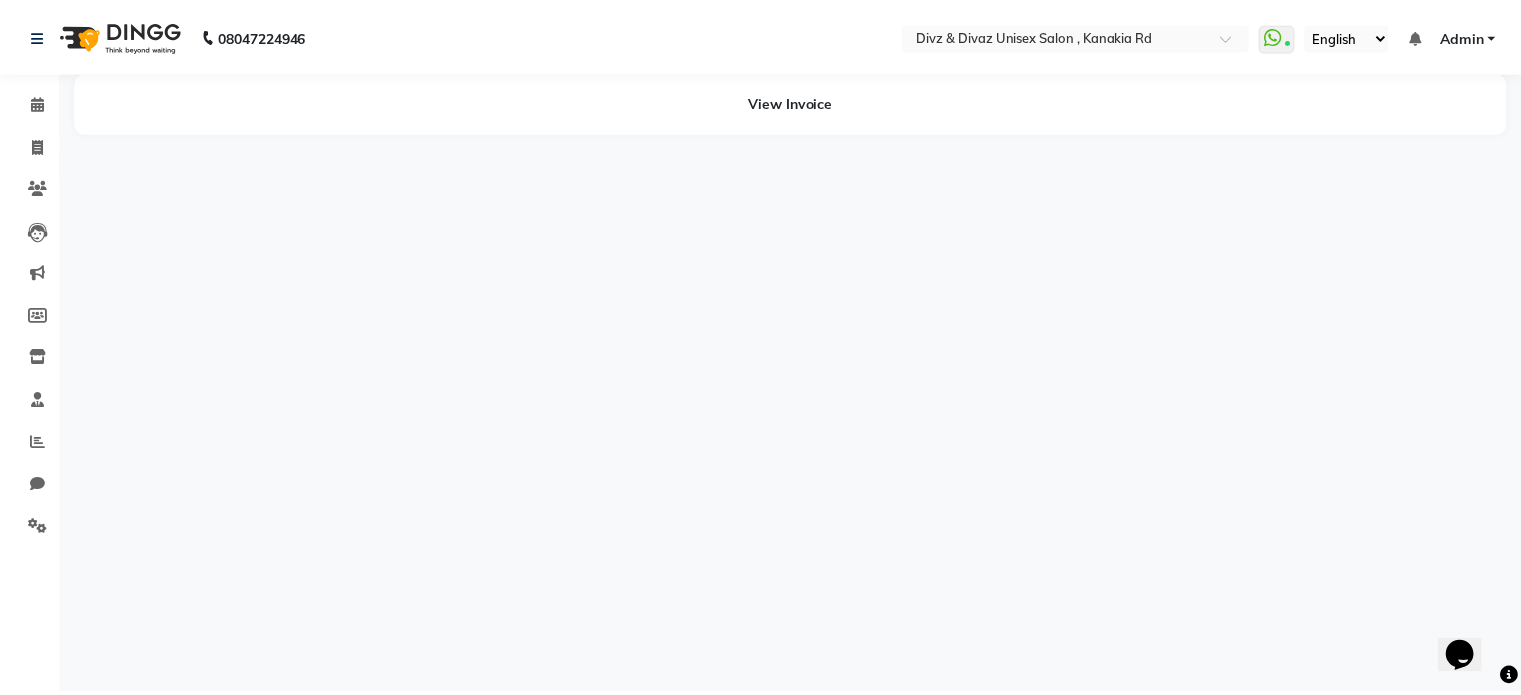 scroll, scrollTop: 0, scrollLeft: 0, axis: both 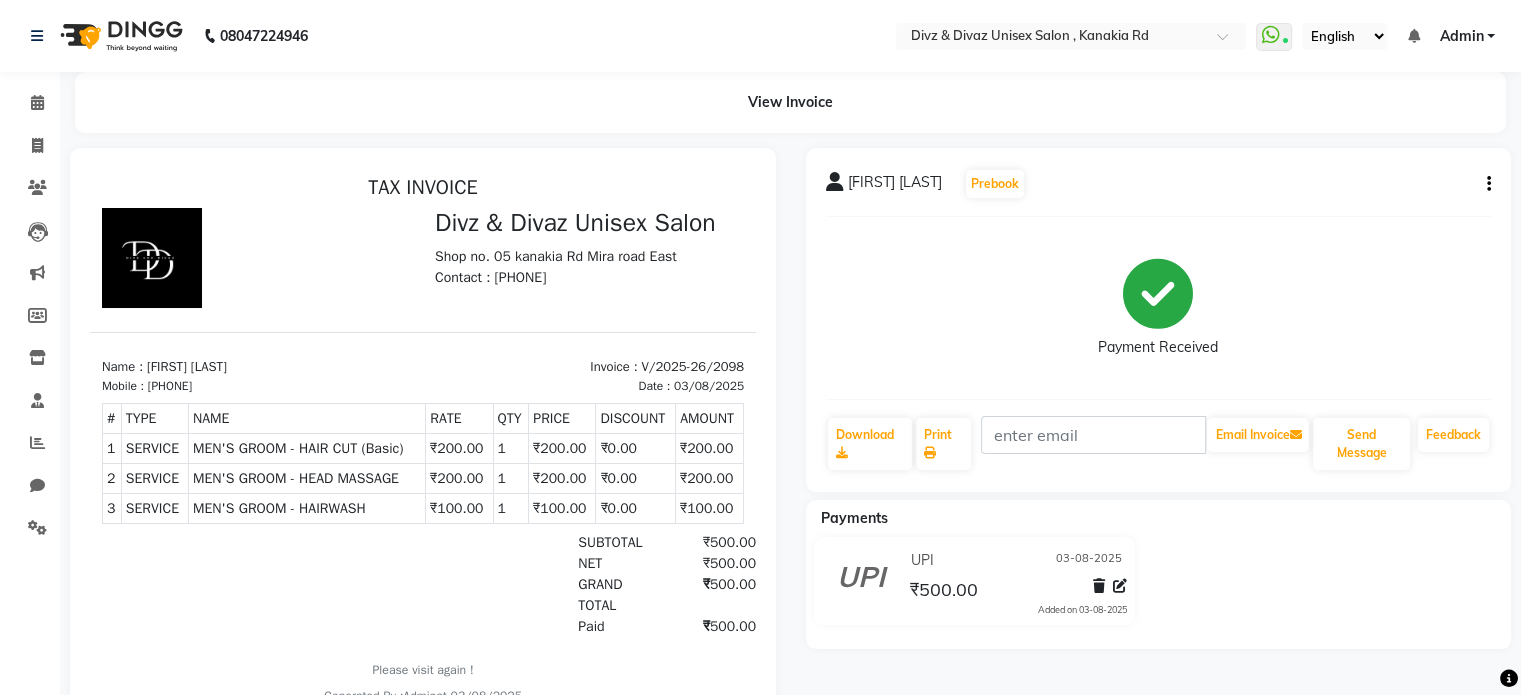 click 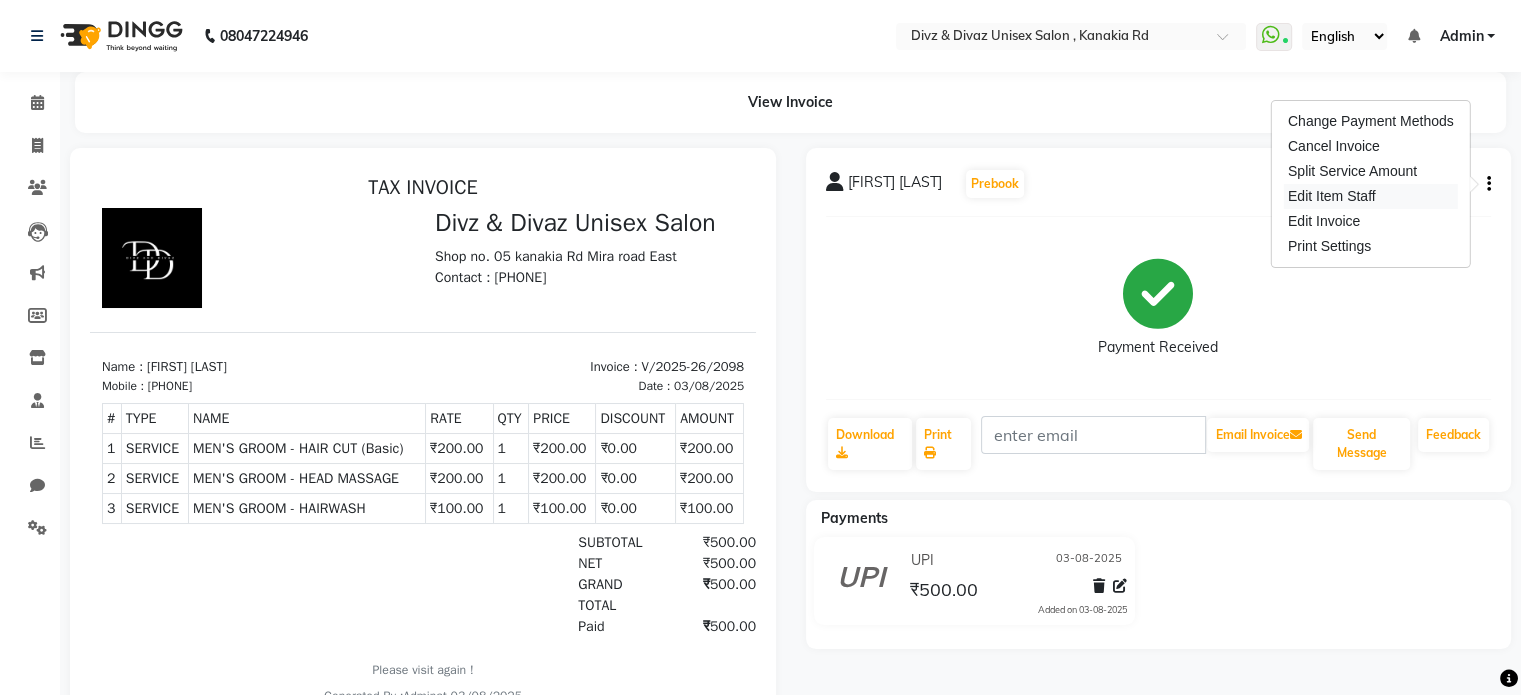 click on "Edit Item Staff" at bounding box center (1371, 196) 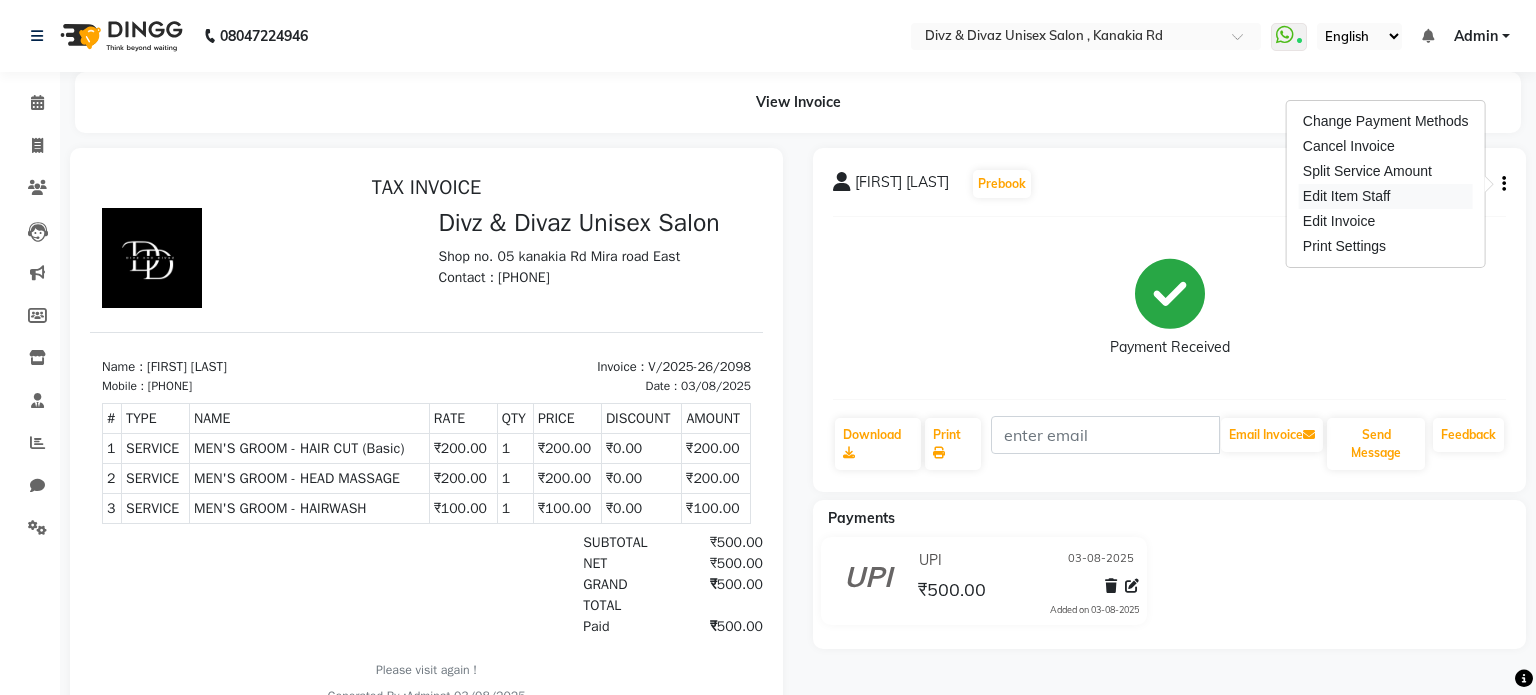 select 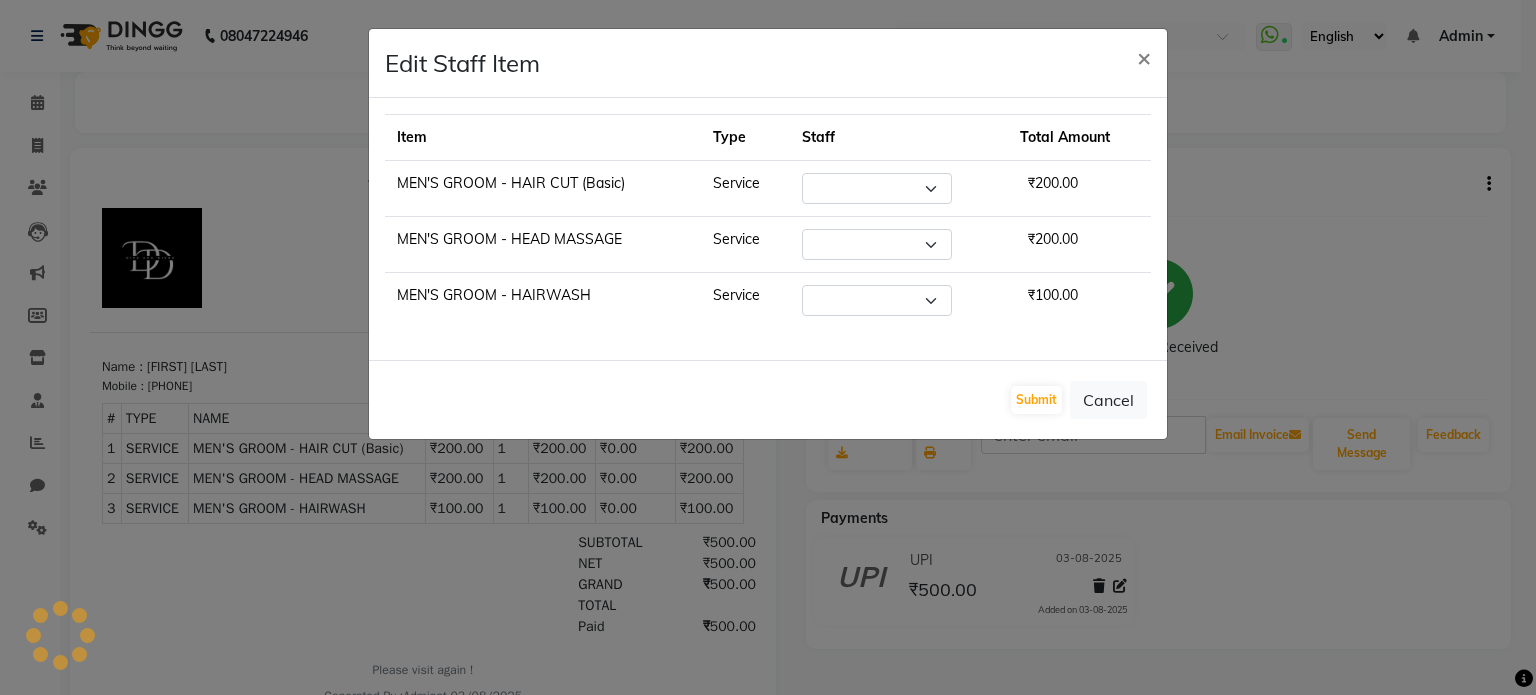 select on "67339" 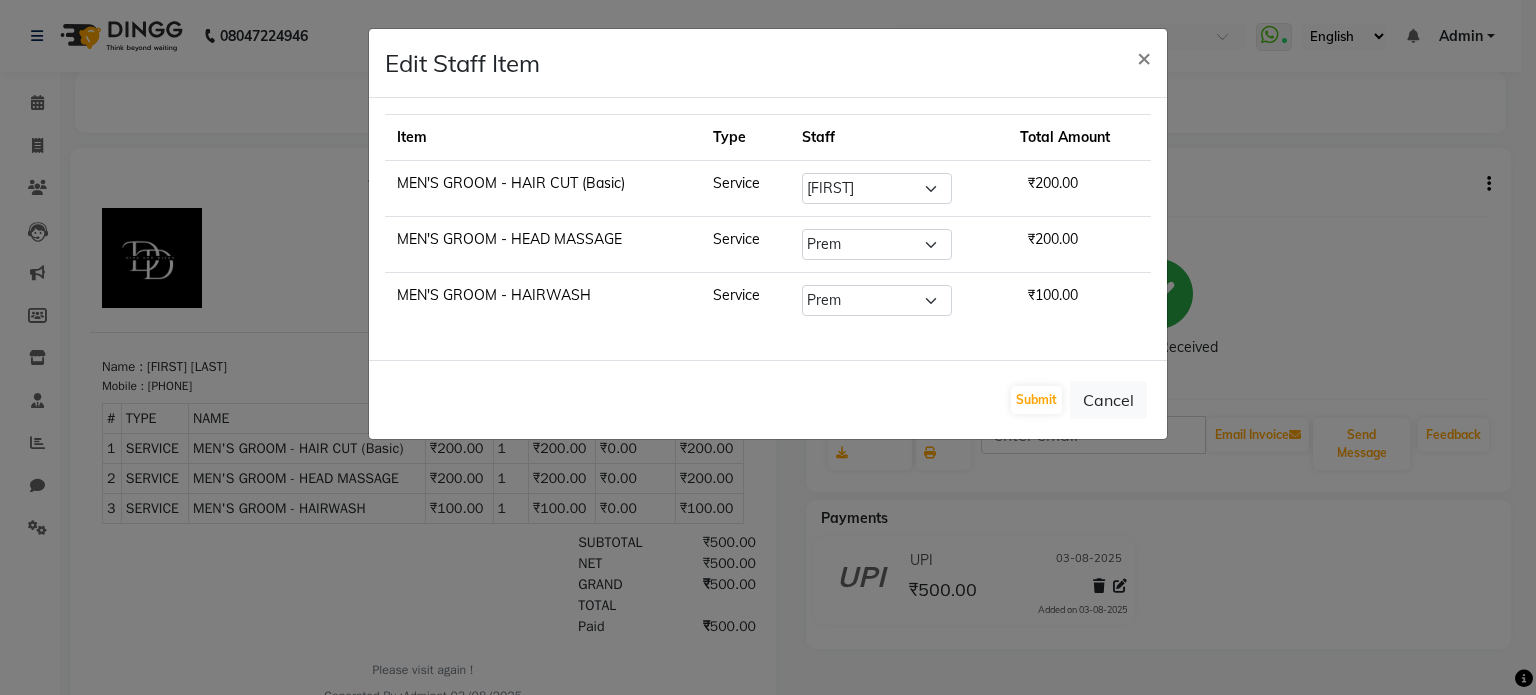 click on "Edit Staff Item  × Item Type Staff Total Amount MEN'S GROOM - HAIR CUT (Basic) Service Select  Divyanshu   Kailash    Prem   ravina   shabeer  ₹200.00 MEN'S GROOM - HEAD MASSAGE Service Select  Divyanshu   Kailash    Prem   ravina   shabeer  ₹200.00 MEN'S GROOM - HAIRWASH Service Select  Divyanshu   Kailash    Prem   ravina   shabeer  ₹100.00  Submit   Cancel" 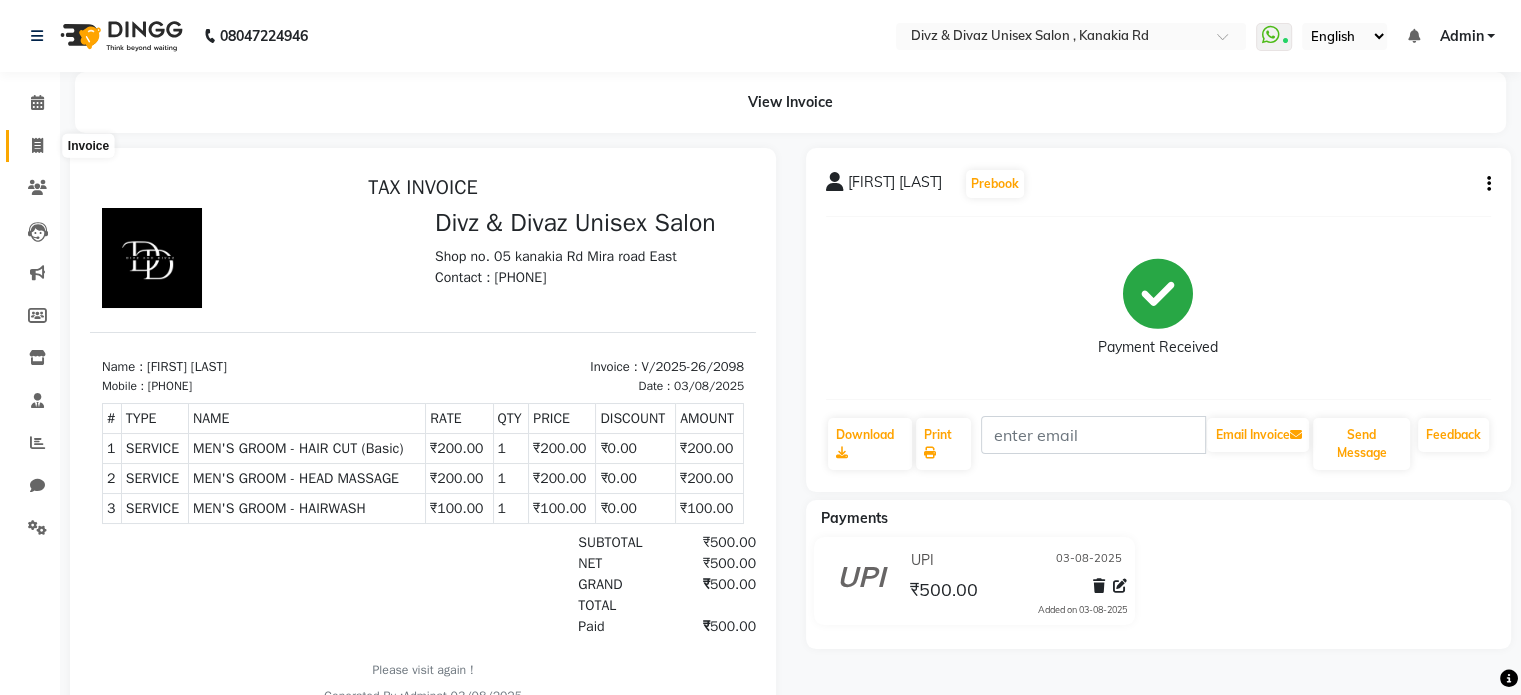 click 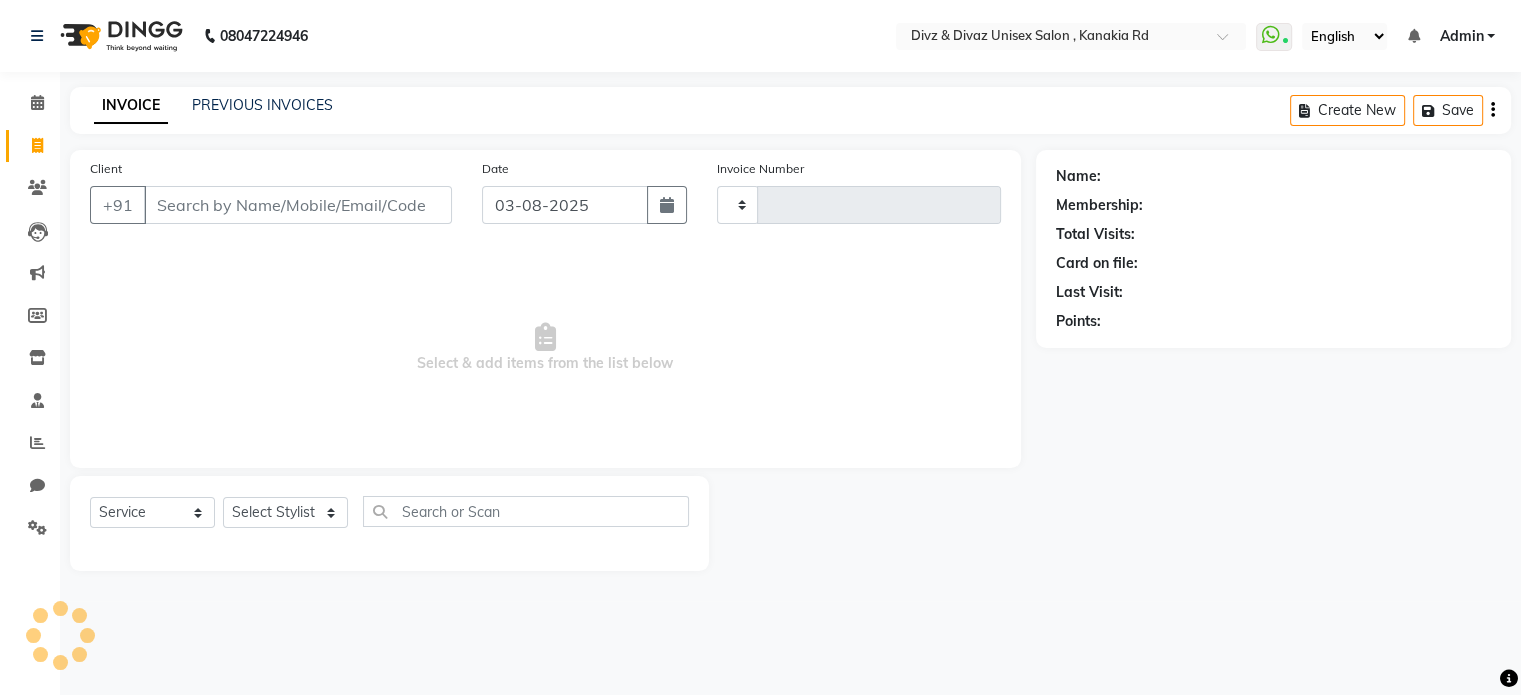 type on "2100" 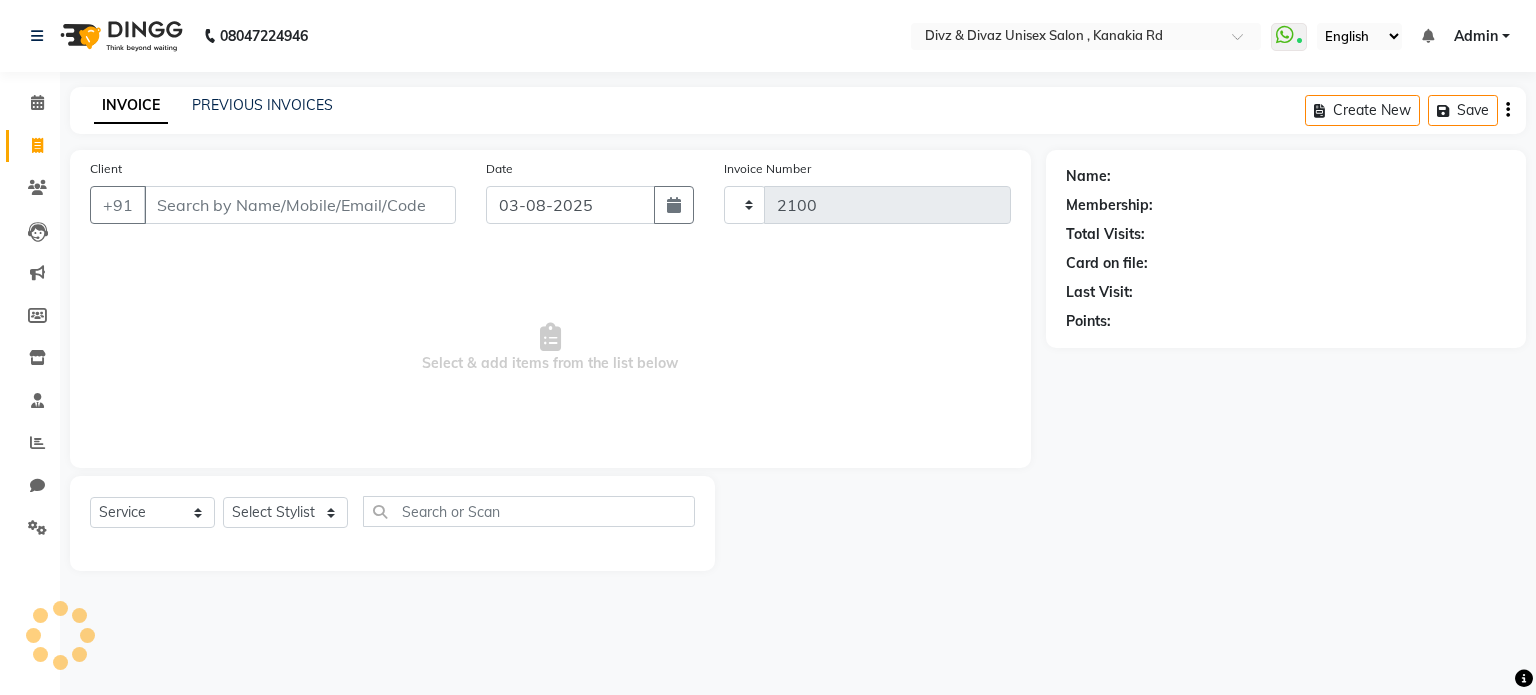 select on "7588" 